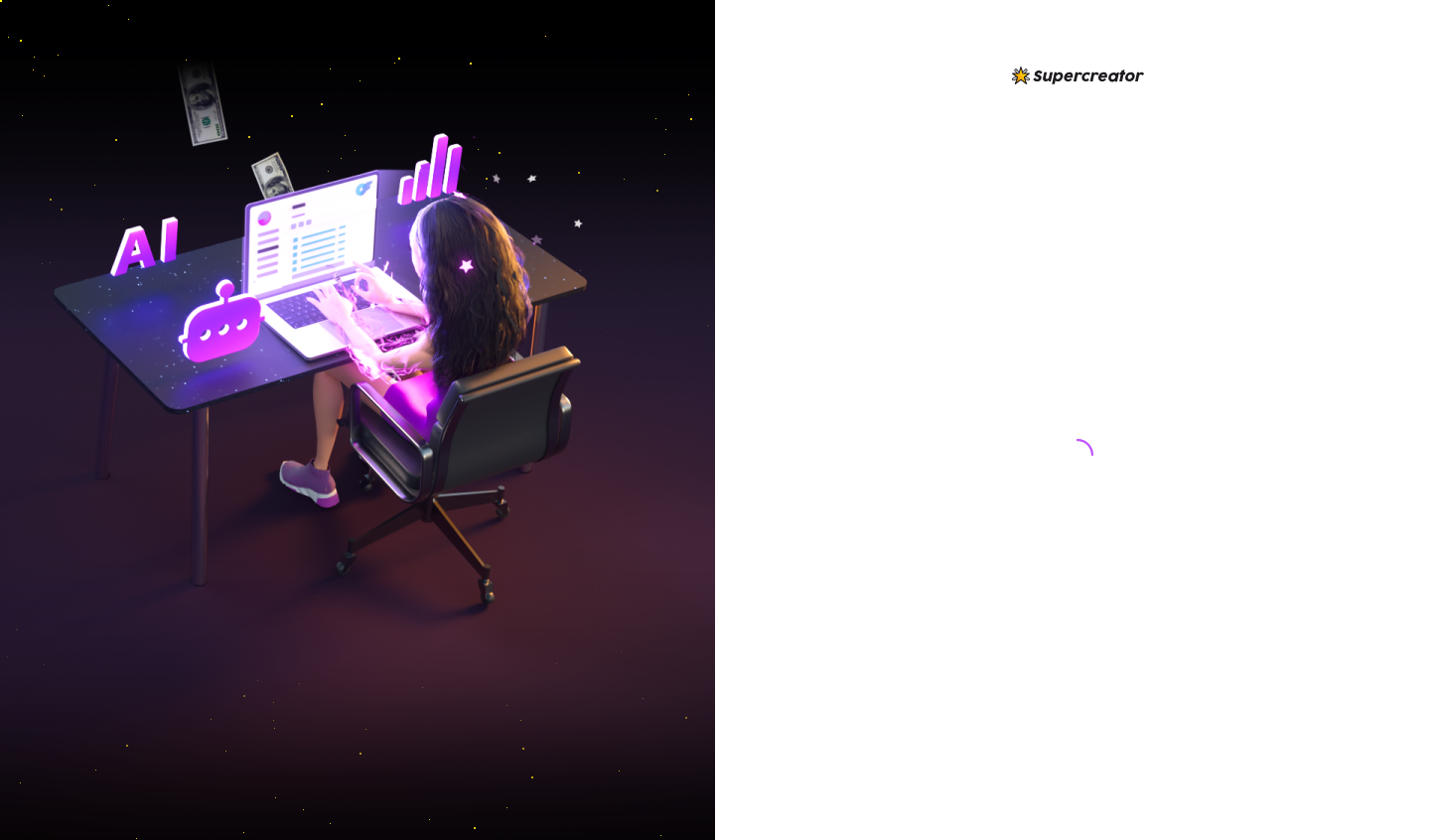 scroll, scrollTop: 0, scrollLeft: 0, axis: both 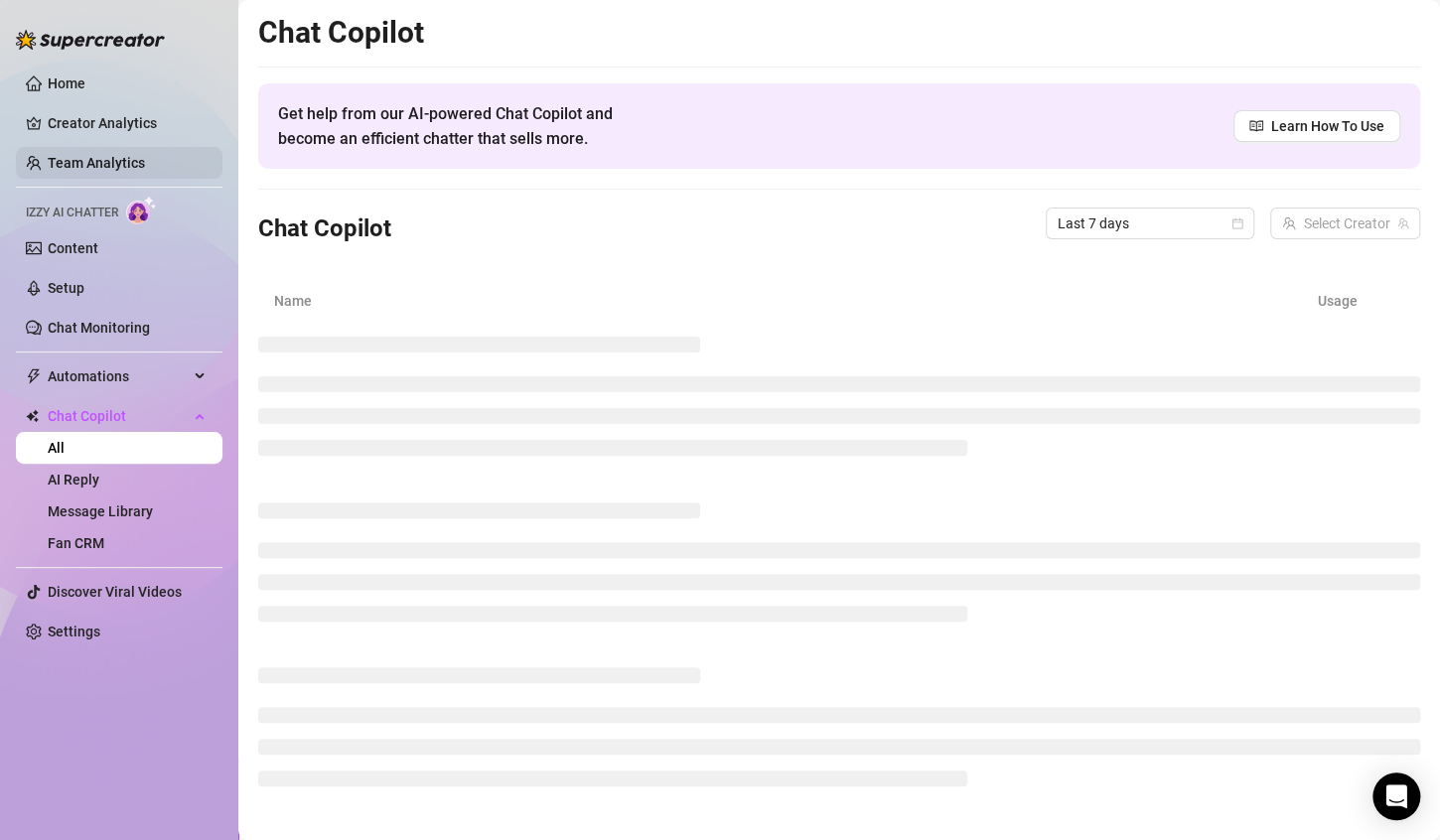 click on "Team Analytics" at bounding box center (96, 163) 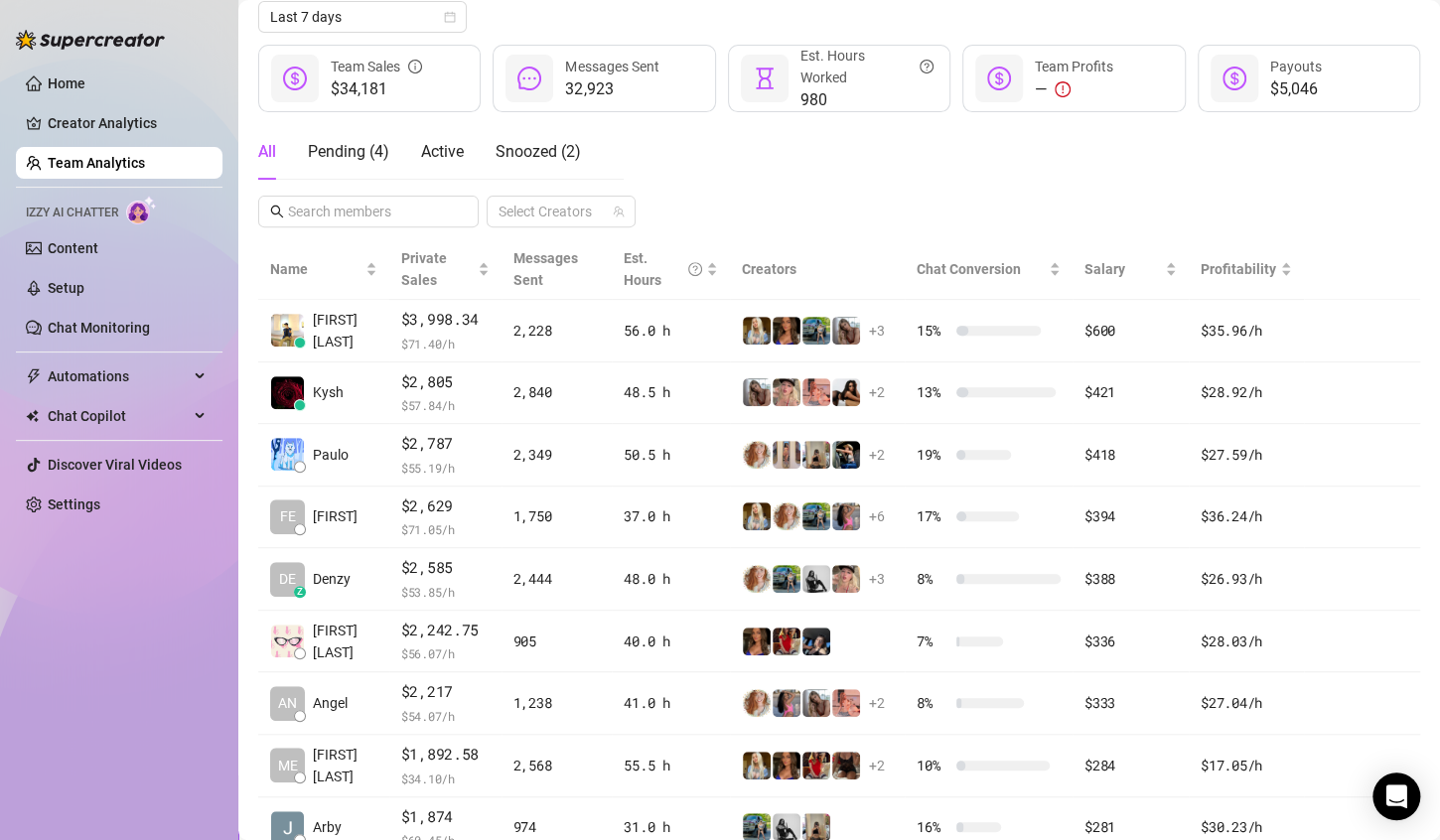 scroll, scrollTop: 0, scrollLeft: 0, axis: both 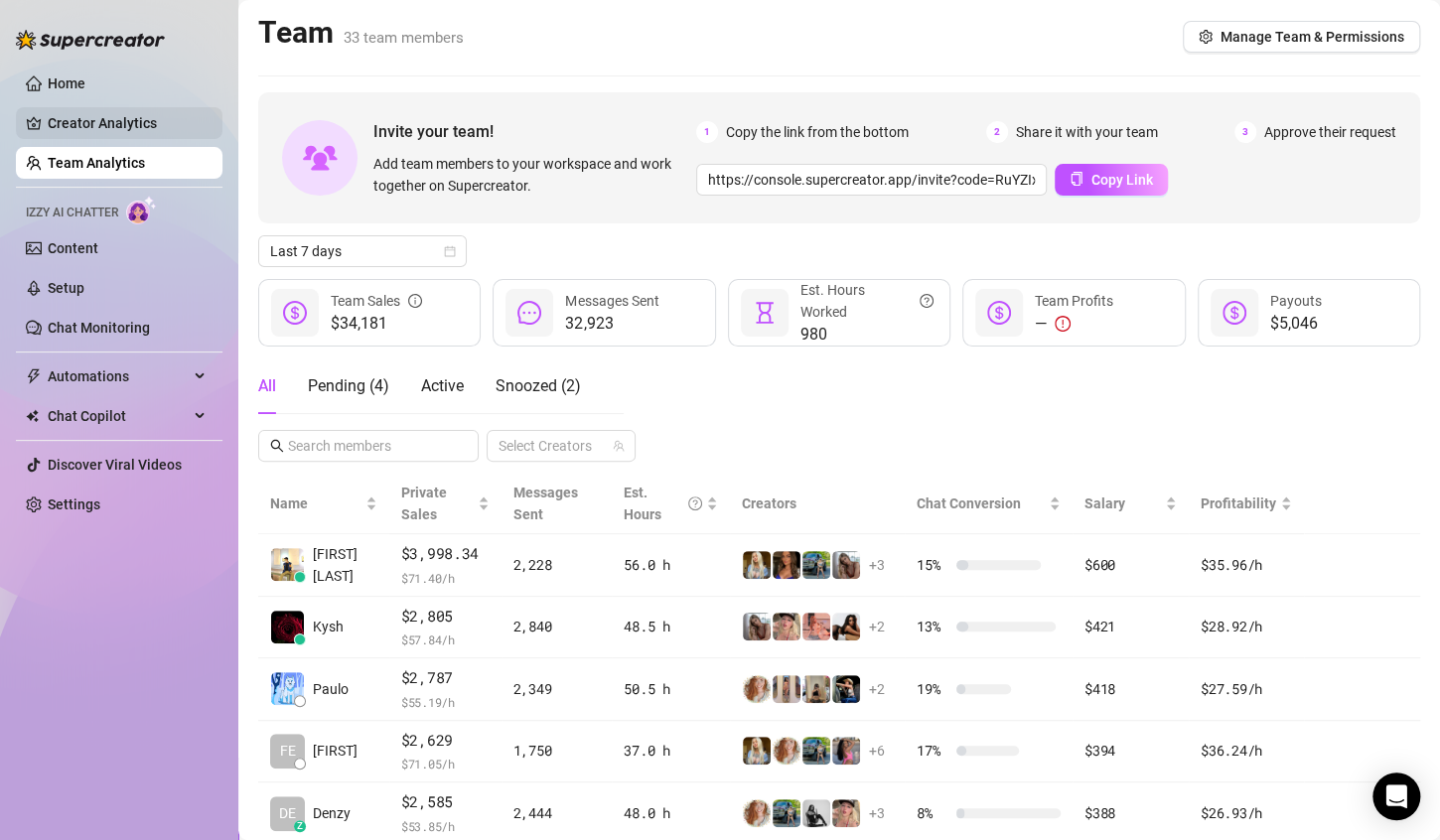 click on "Creator Analytics" at bounding box center [127, 123] 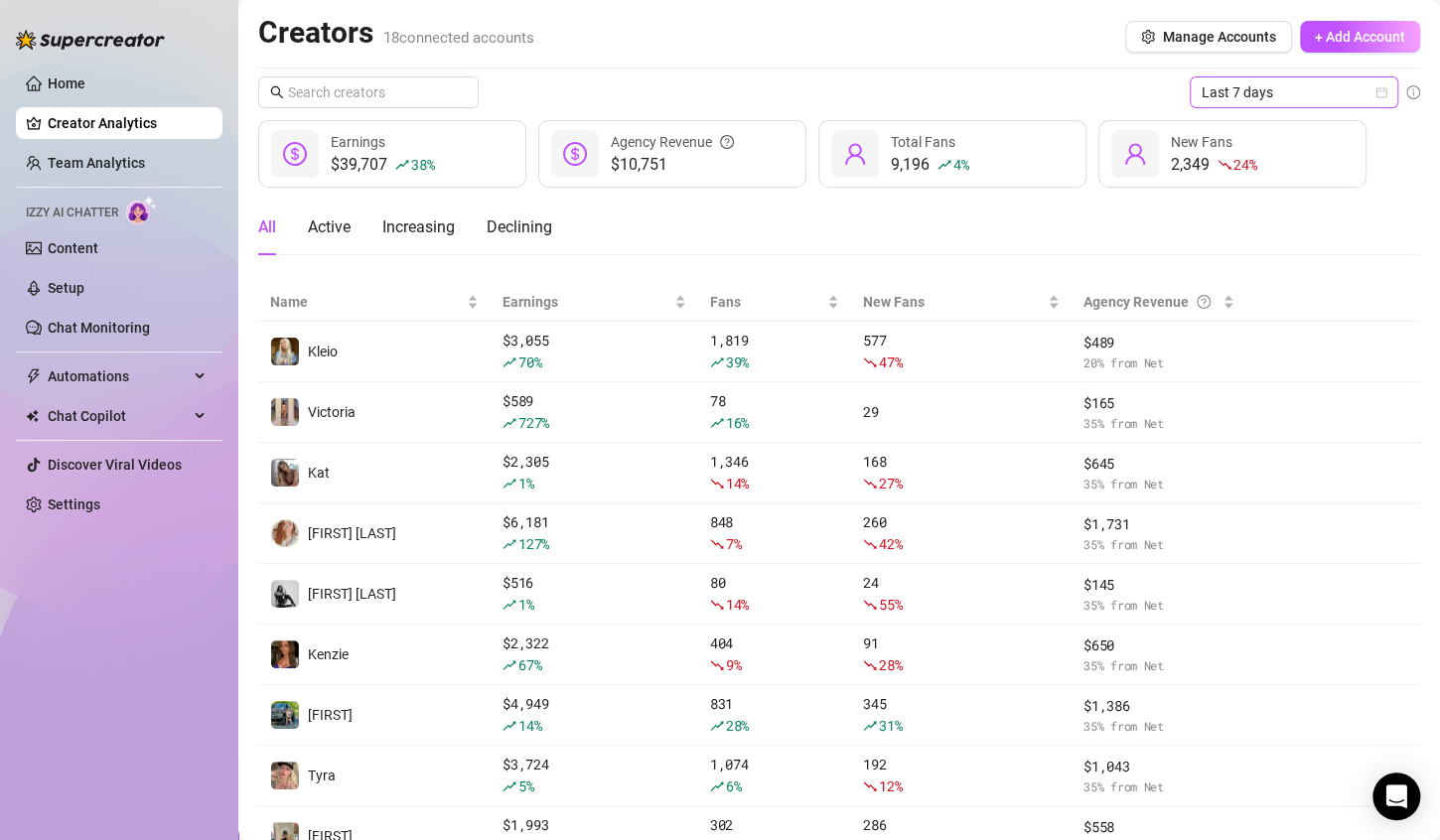 click 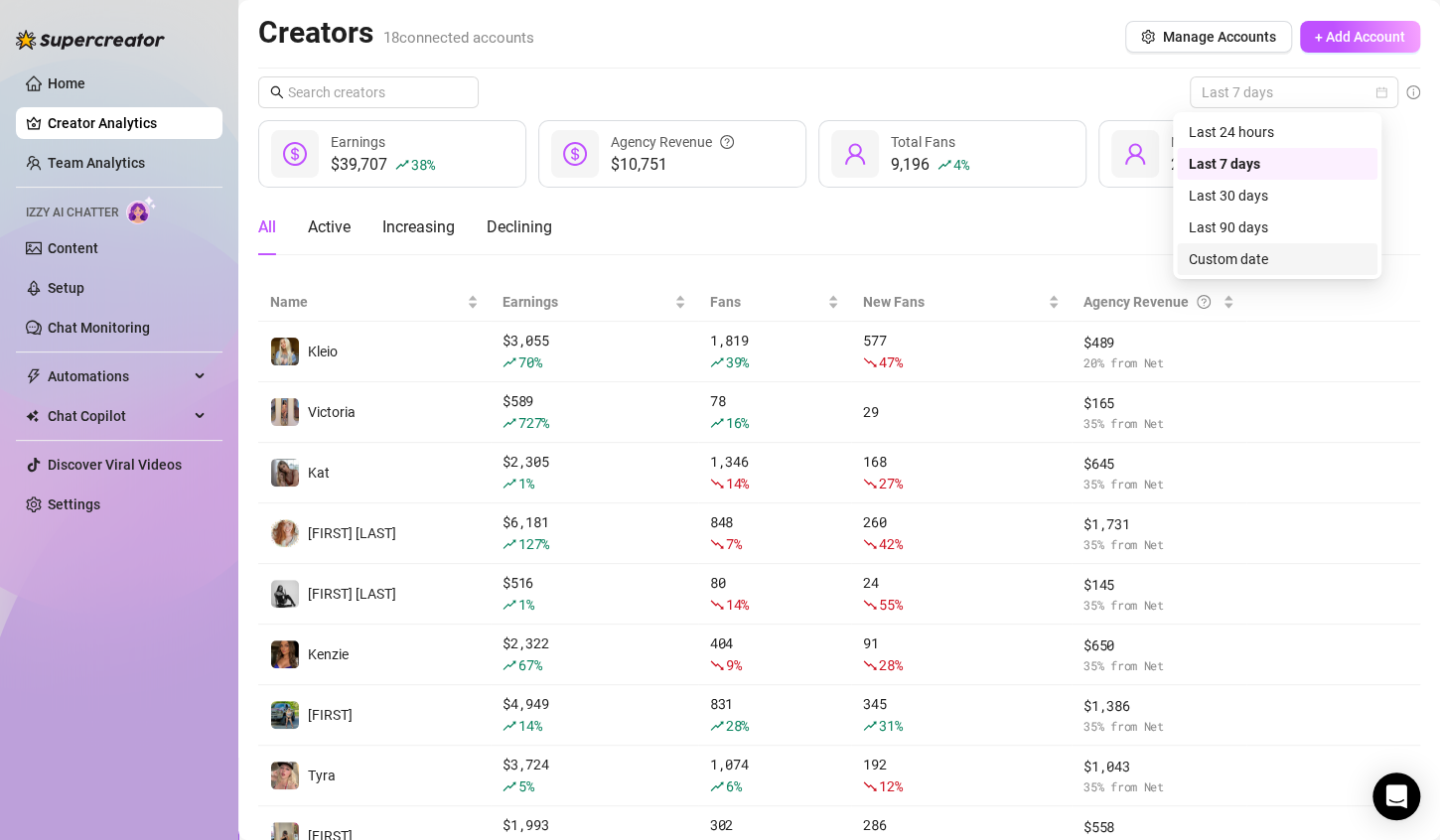 click on "Custom date" at bounding box center [1277, 259] 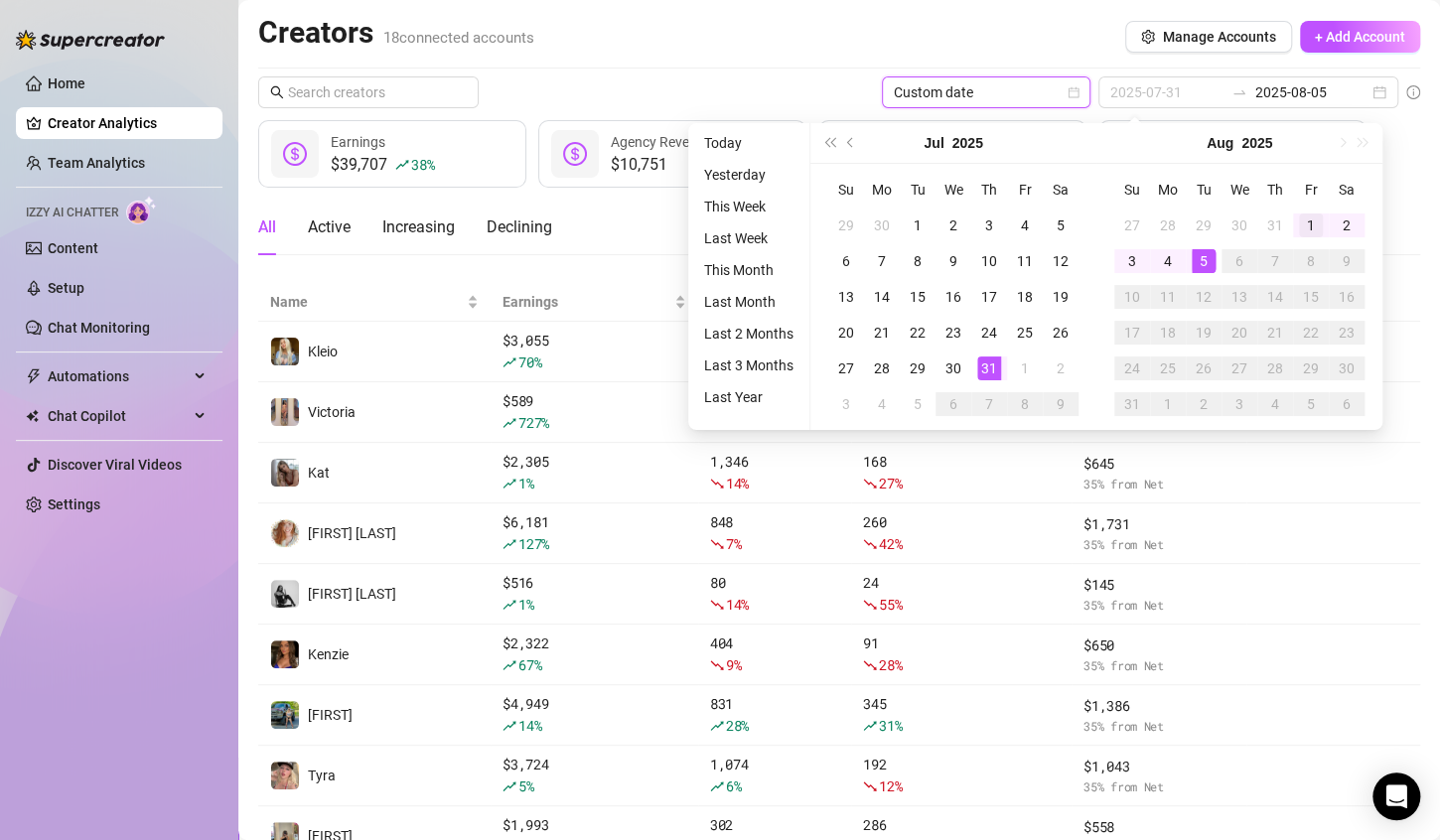 type on "2025-08-01" 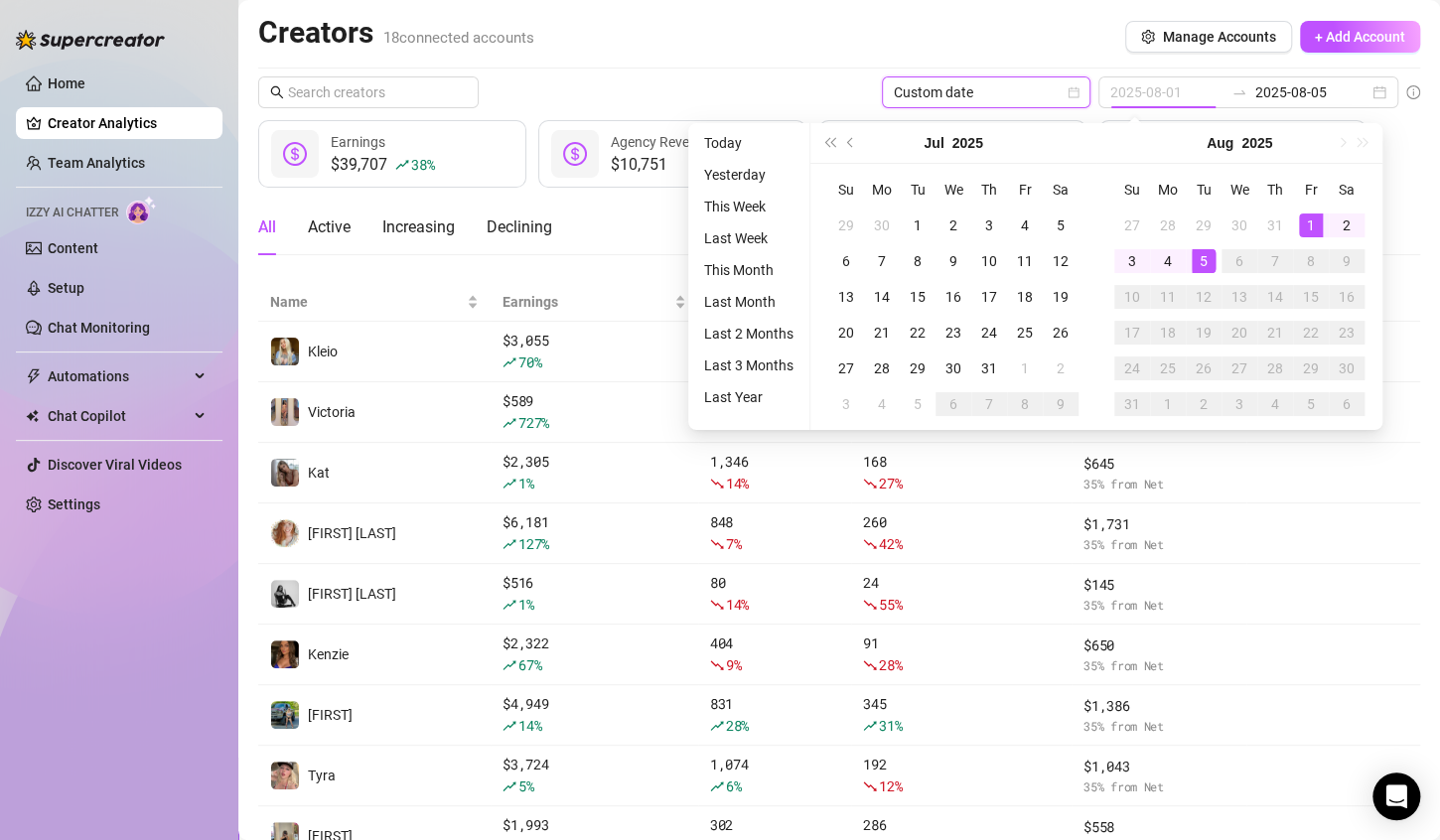 click on "1" at bounding box center (1311, 225) 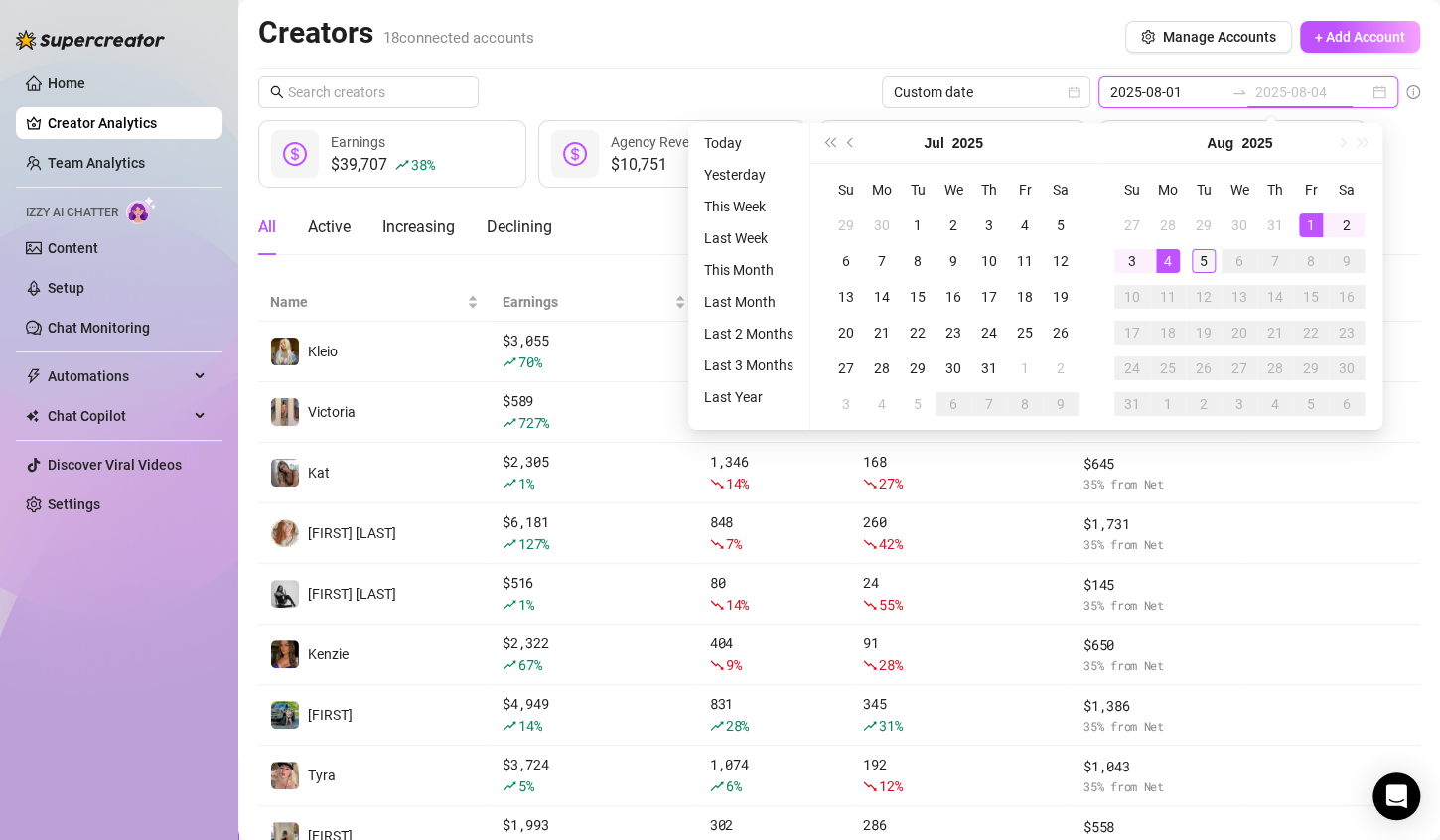 type on "2025-08-05" 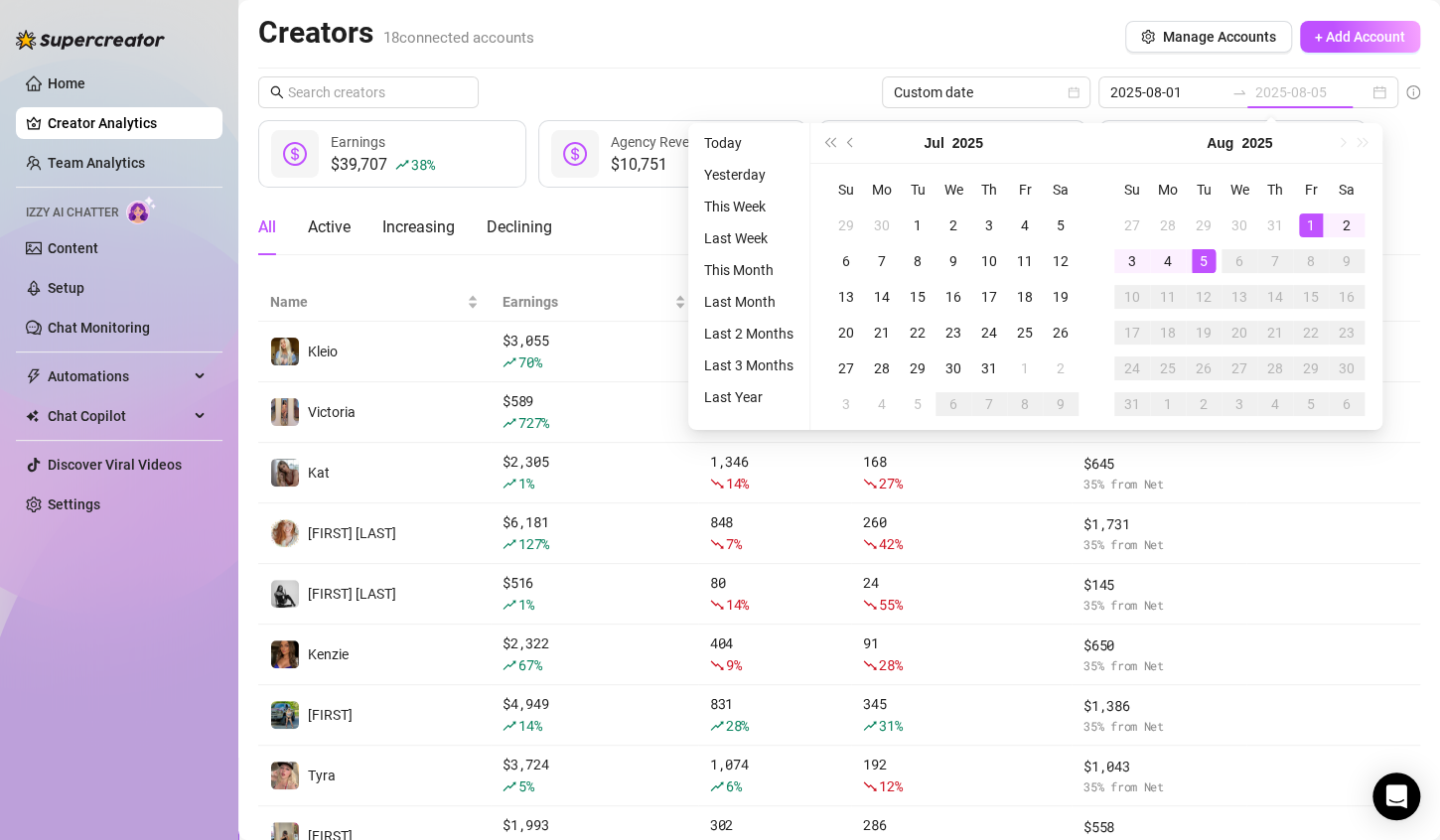 click on "5" at bounding box center [1204, 261] 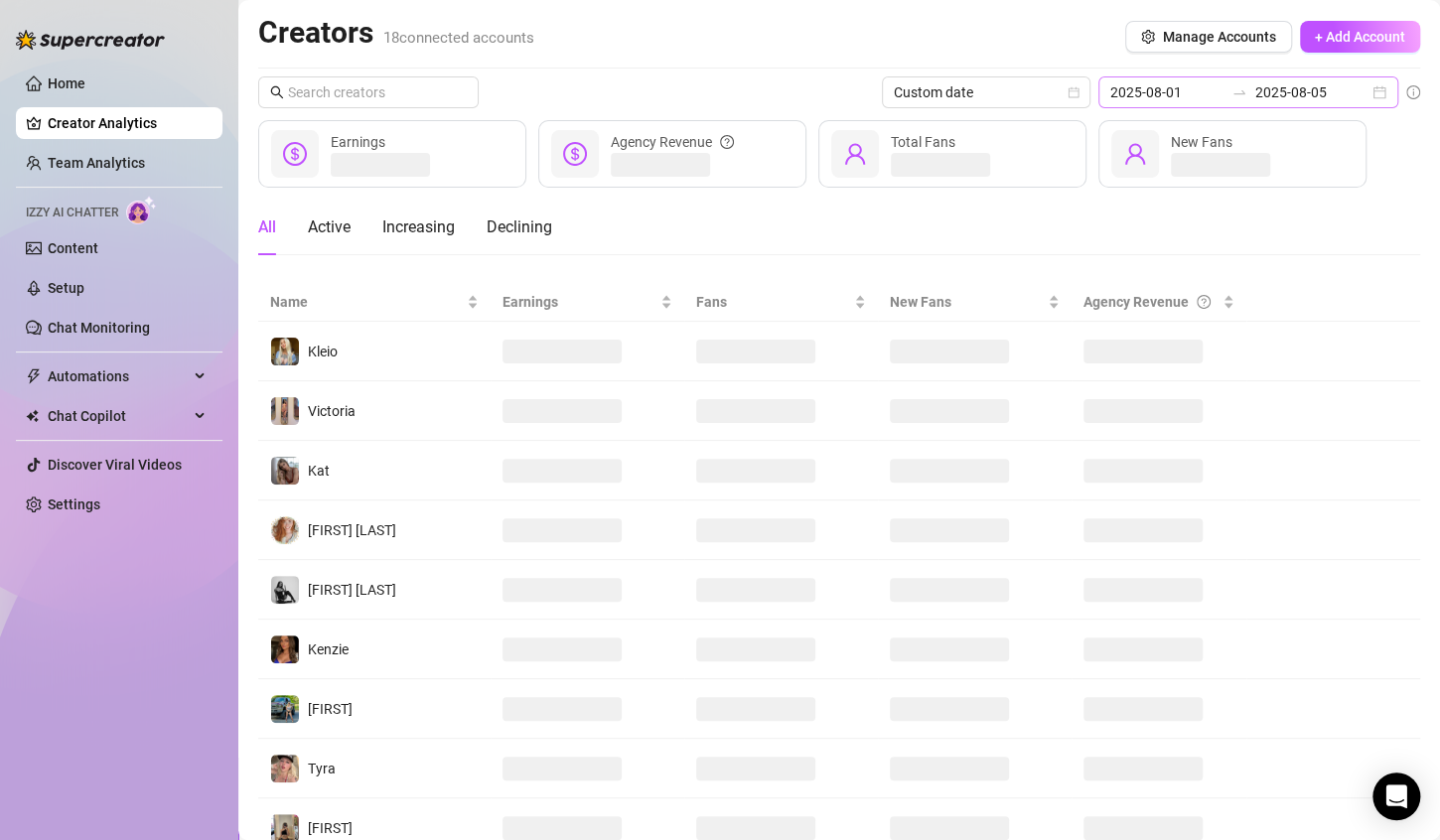 click on "2025-08-01 2025-08-05" at bounding box center (1248, 92) 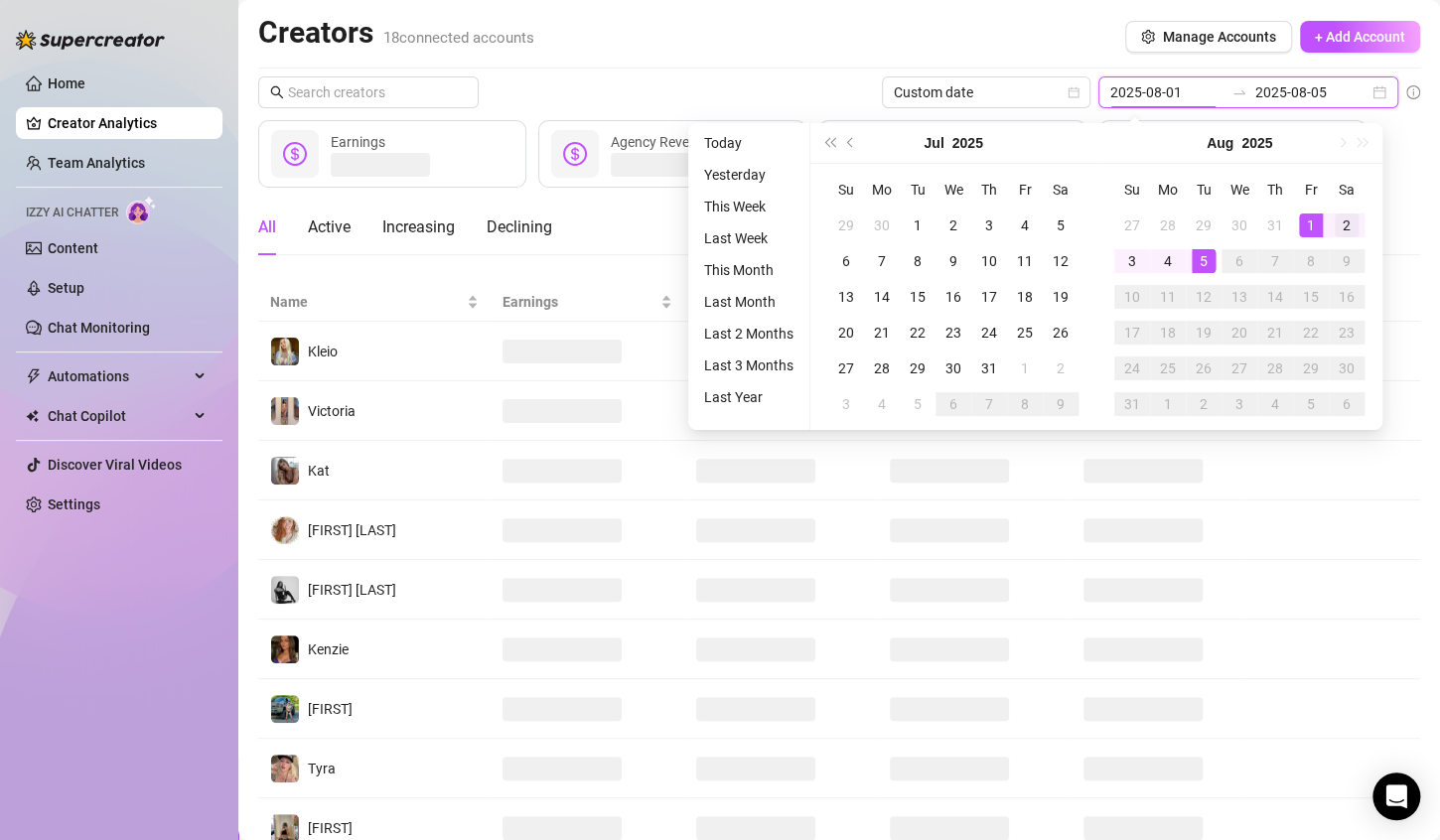 type on "2025-08-02" 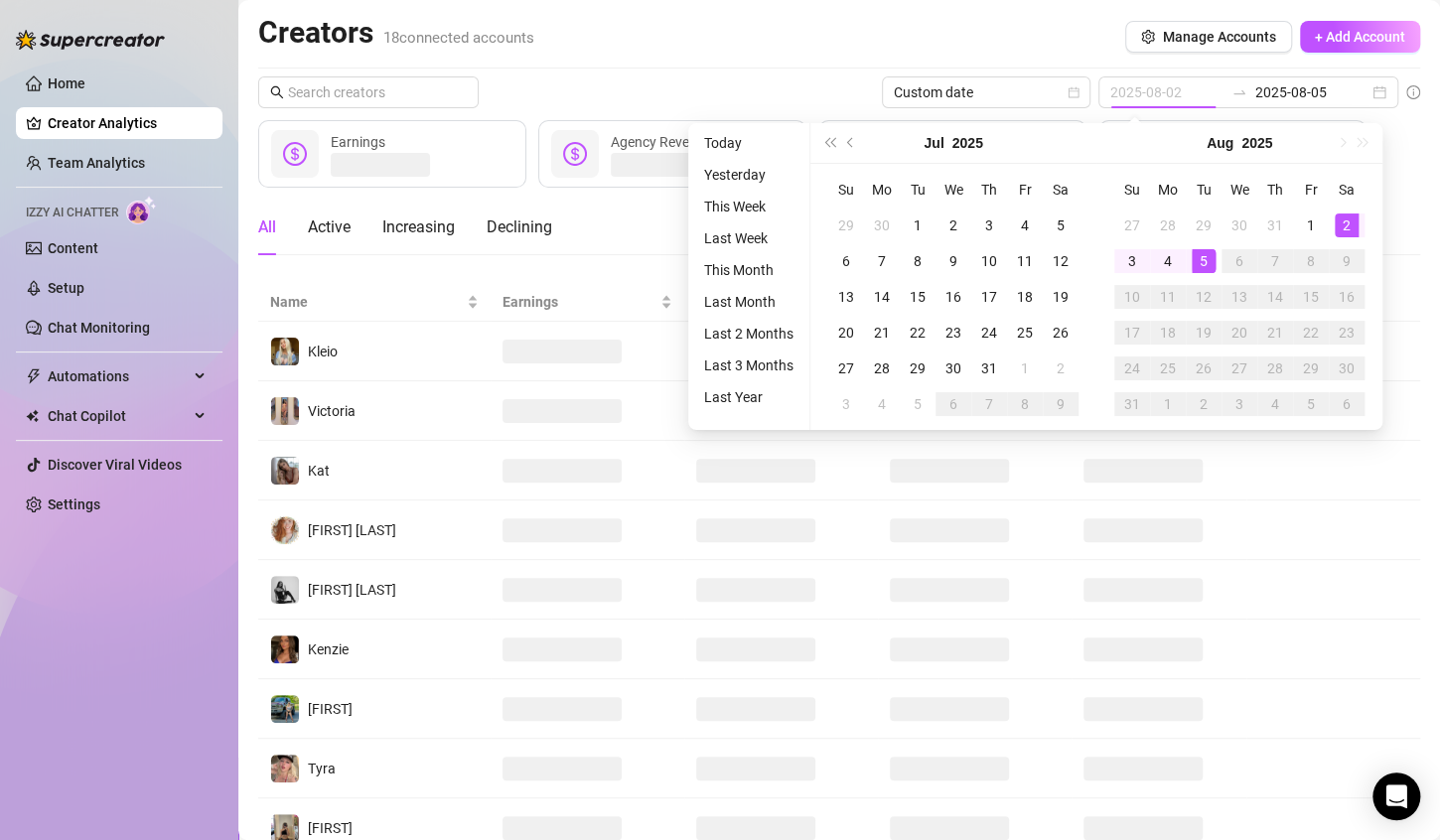 click on "2" at bounding box center (1347, 225) 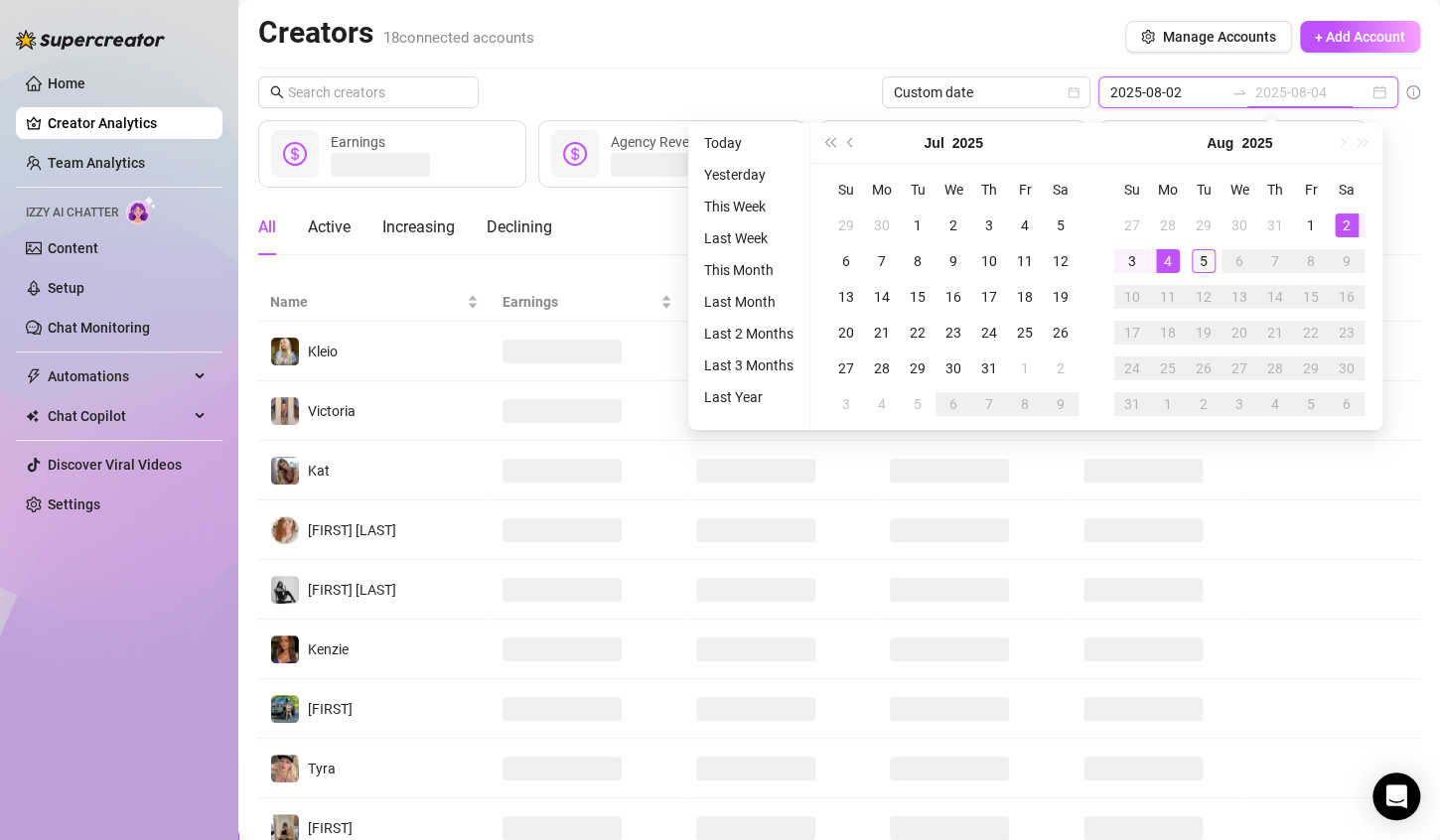 type on "2025-08-05" 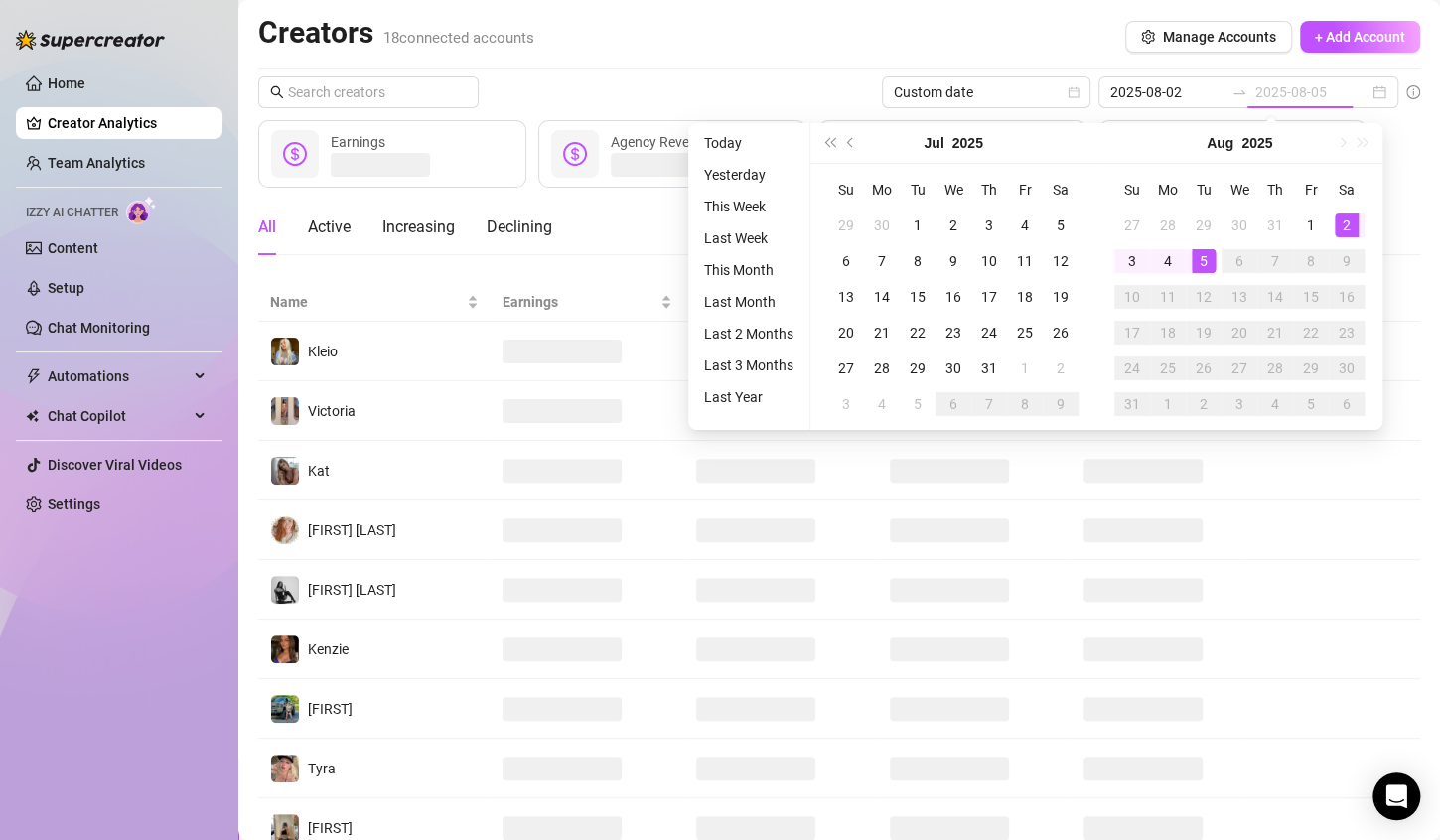 click on "5" at bounding box center [1204, 261] 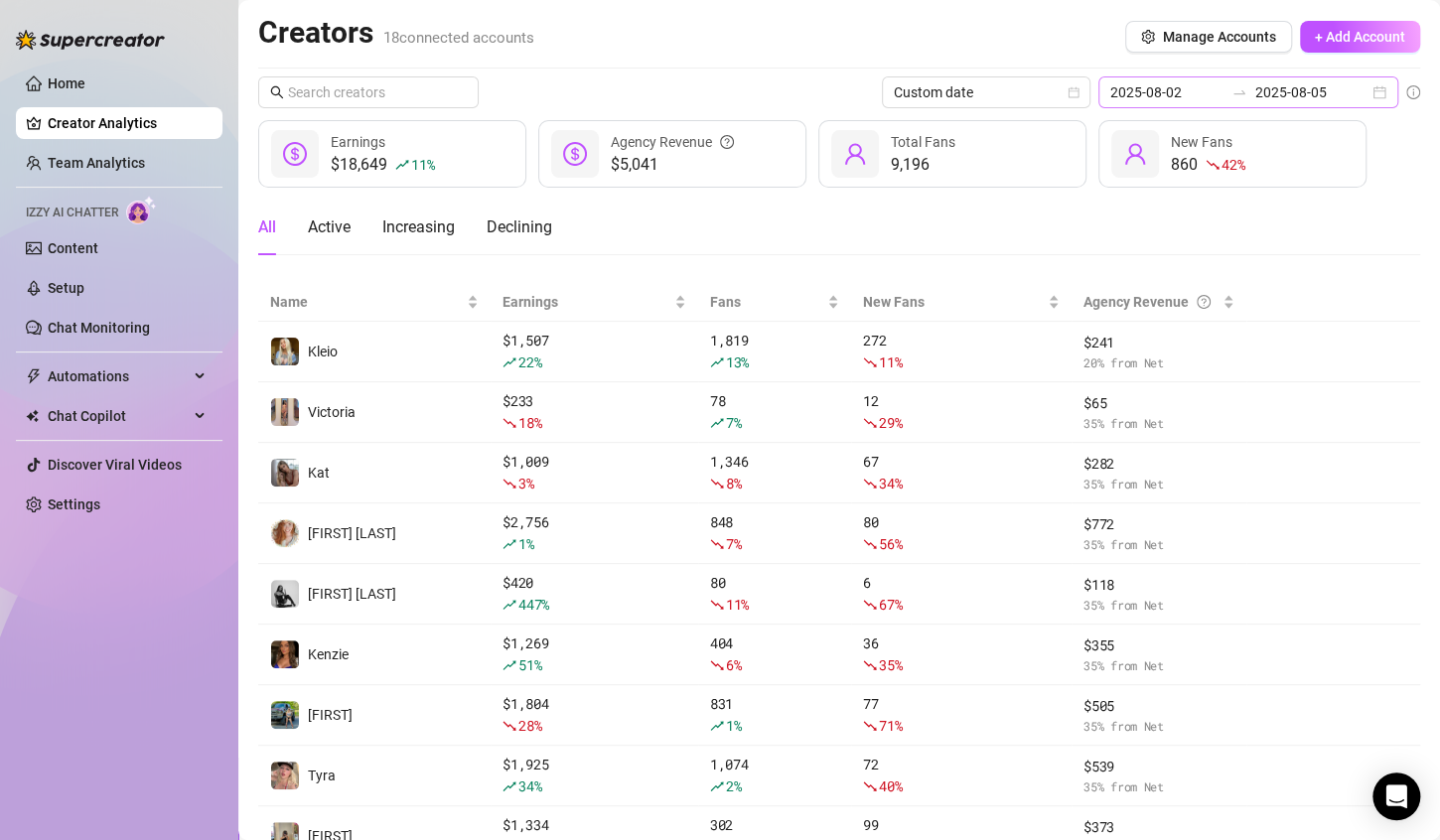 click on "2025-08-02 2025-08-05" at bounding box center [1248, 92] 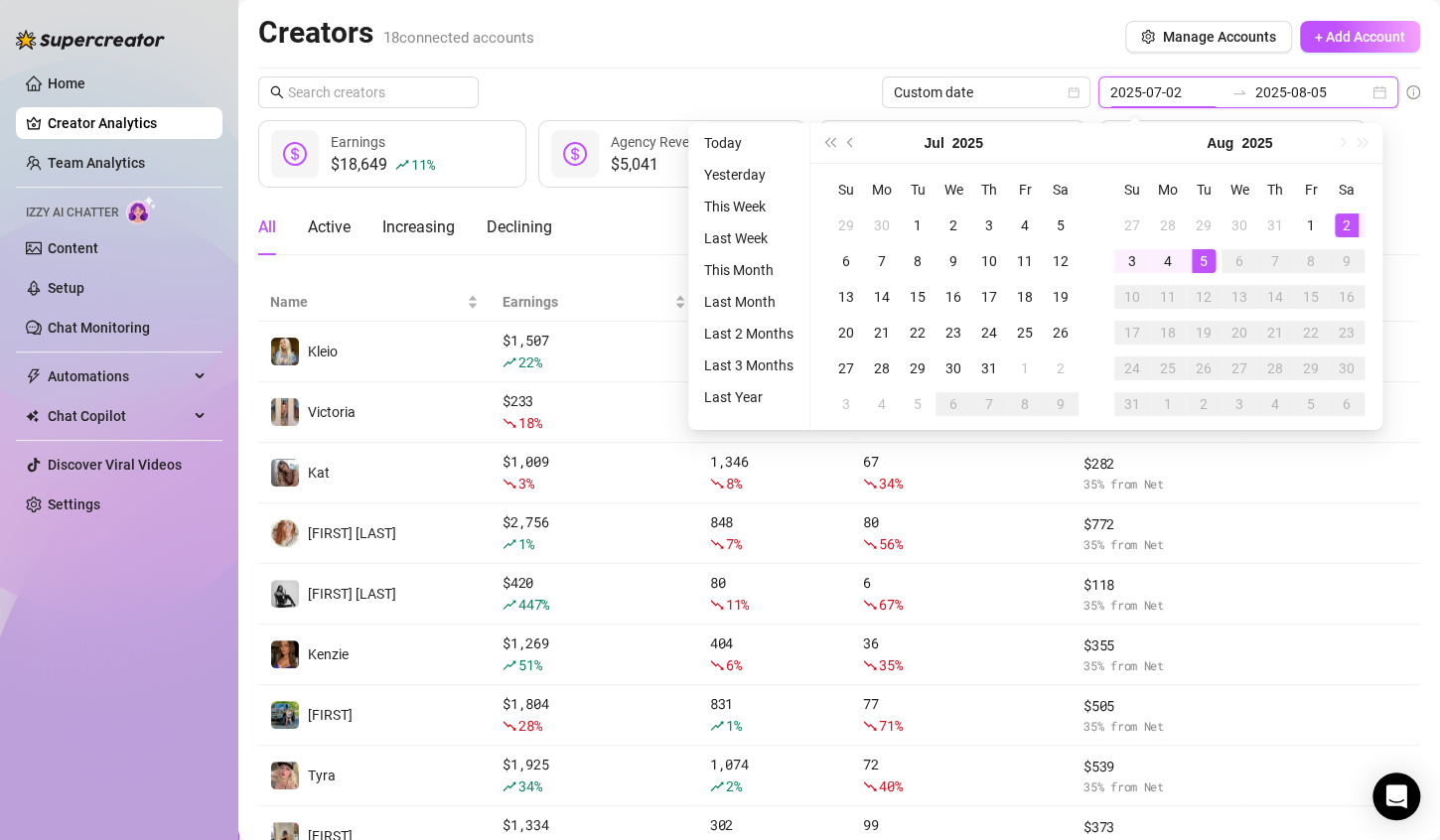 type on "2025-08-02" 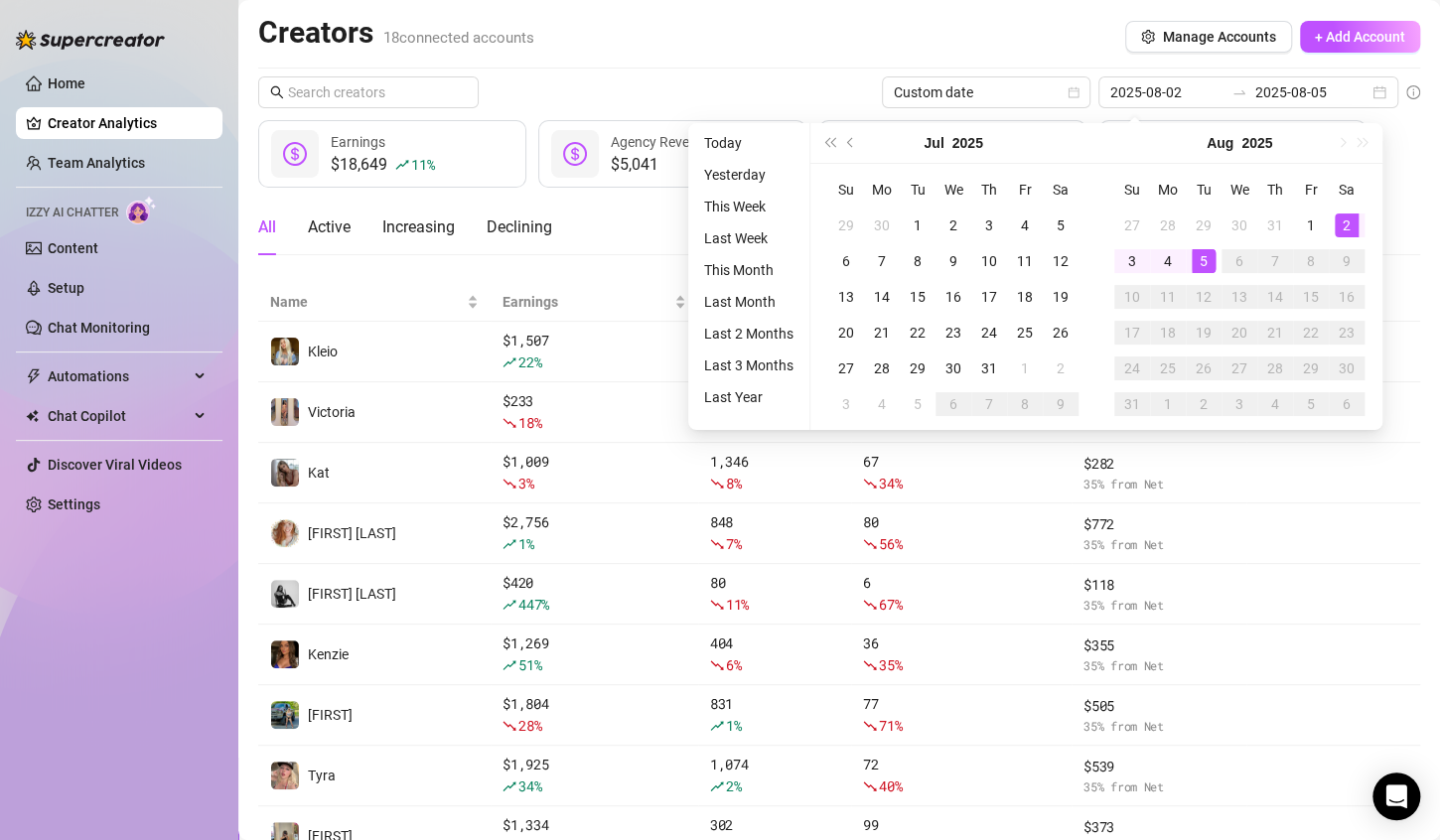 click on "Creators  18  connected accounts Manage Accounts + Add Account" at bounding box center (839, 37) 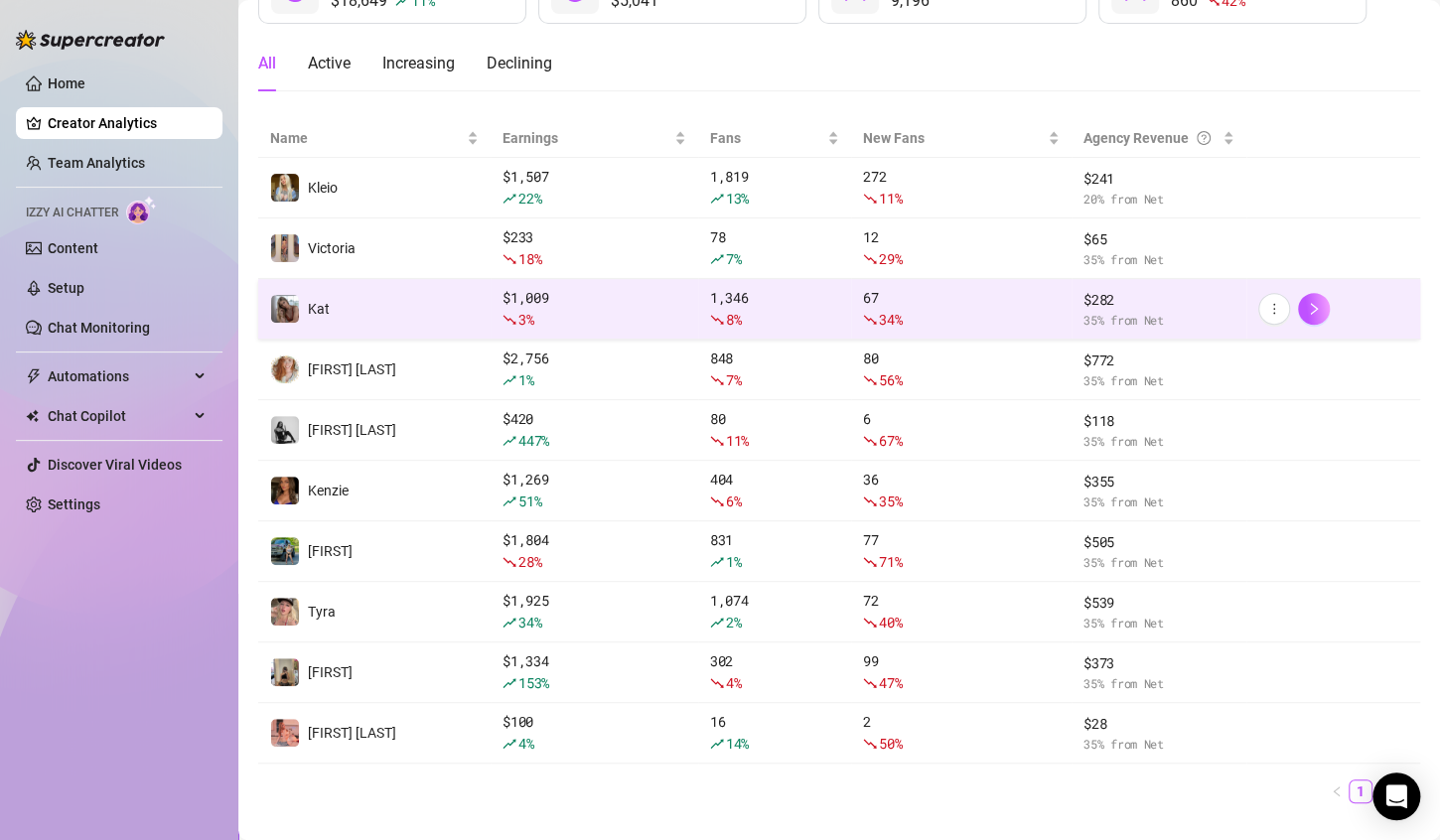 scroll, scrollTop: 199, scrollLeft: 0, axis: vertical 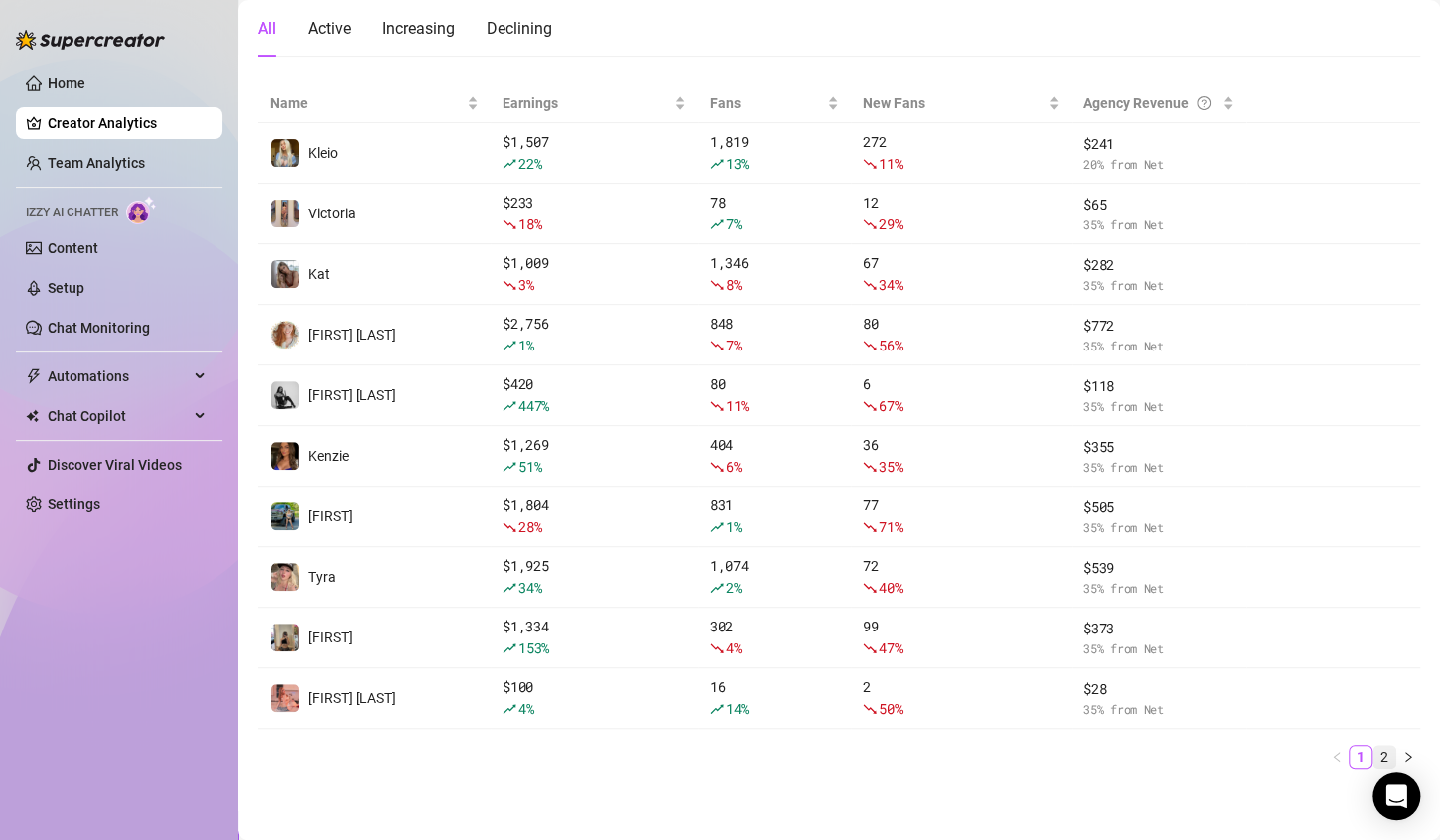 click on "2" at bounding box center (1384, 757) 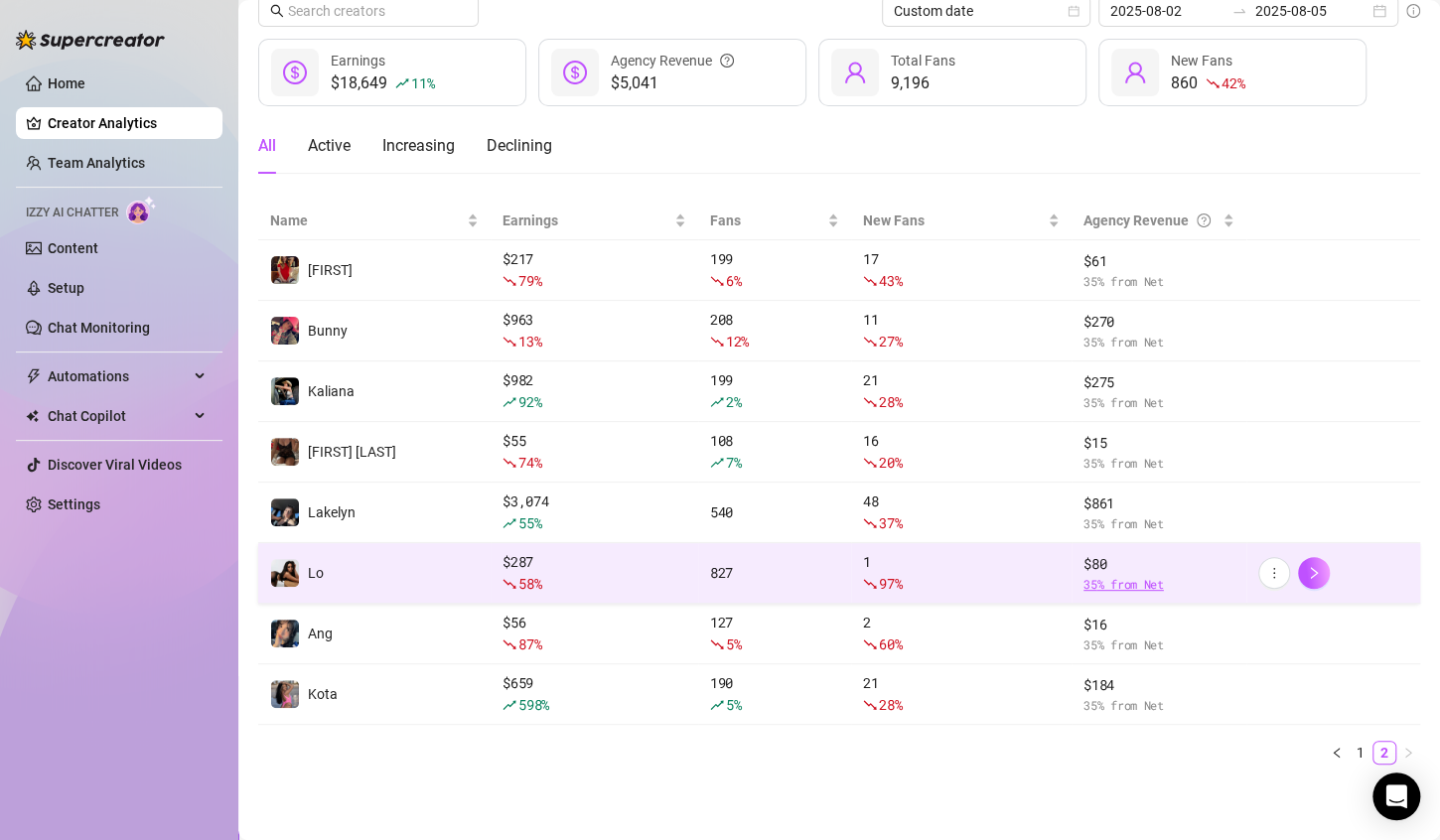 scroll, scrollTop: 79, scrollLeft: 0, axis: vertical 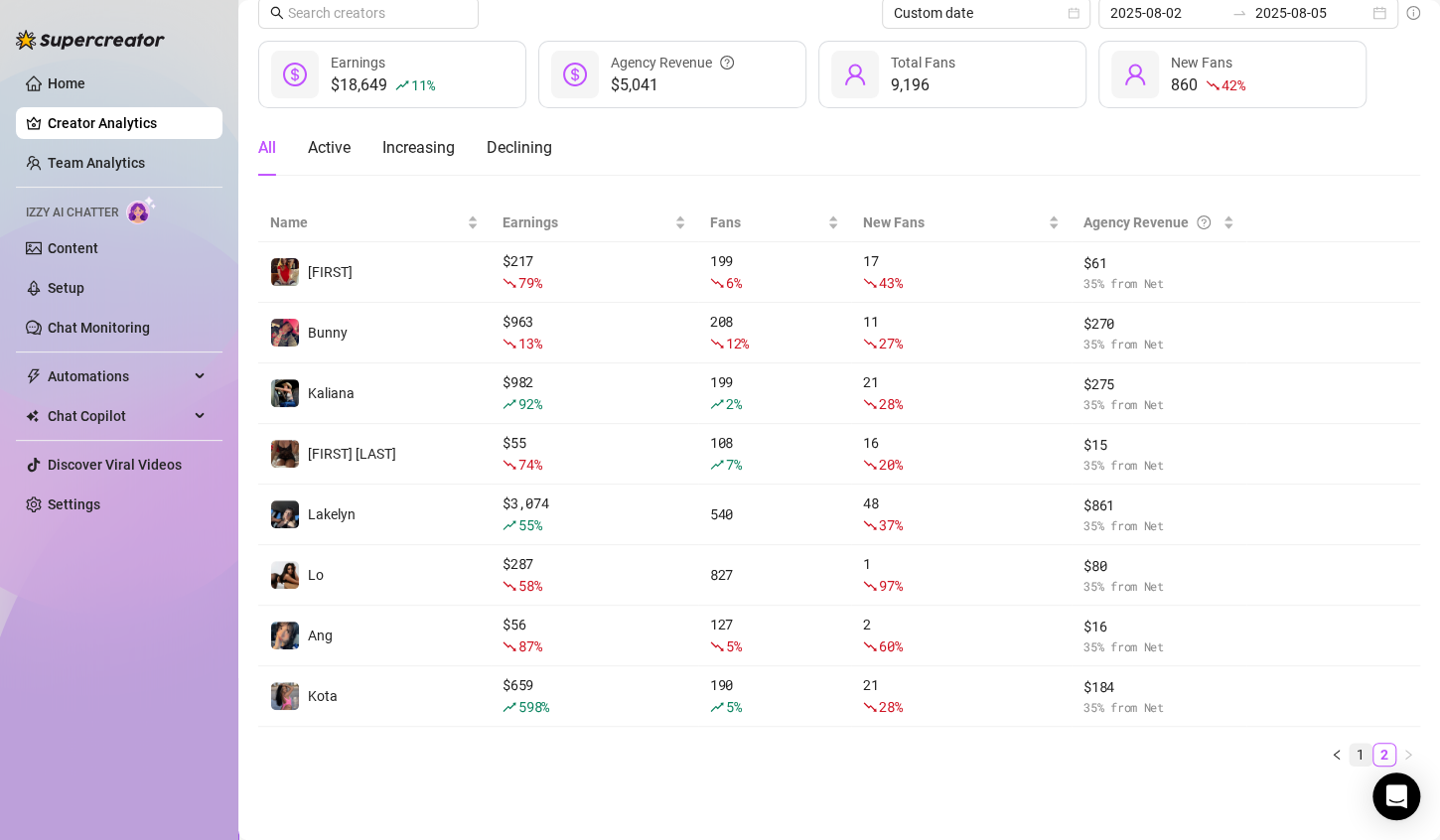 click on "1" at bounding box center (1361, 755) 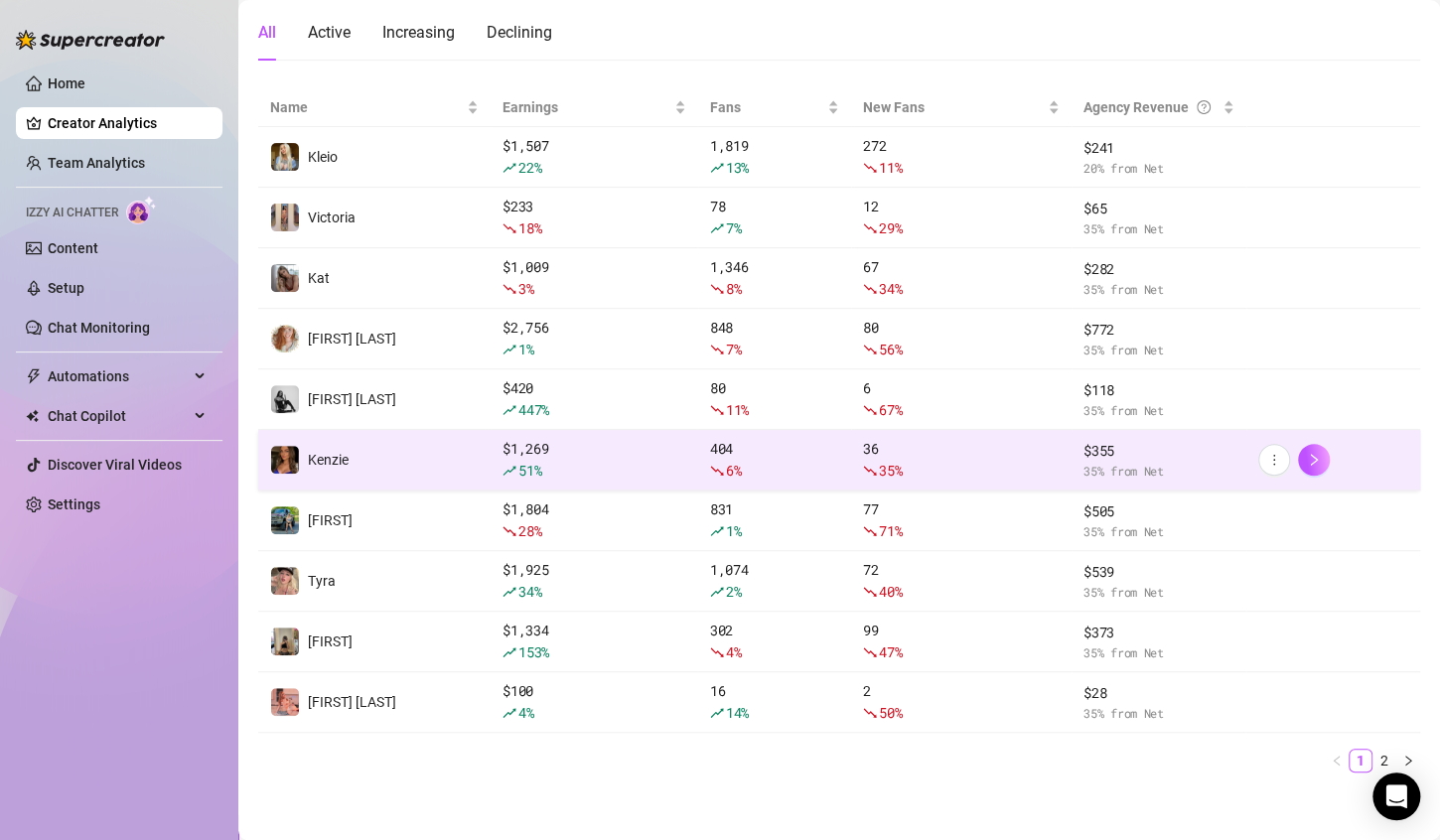 scroll, scrollTop: 200, scrollLeft: 0, axis: vertical 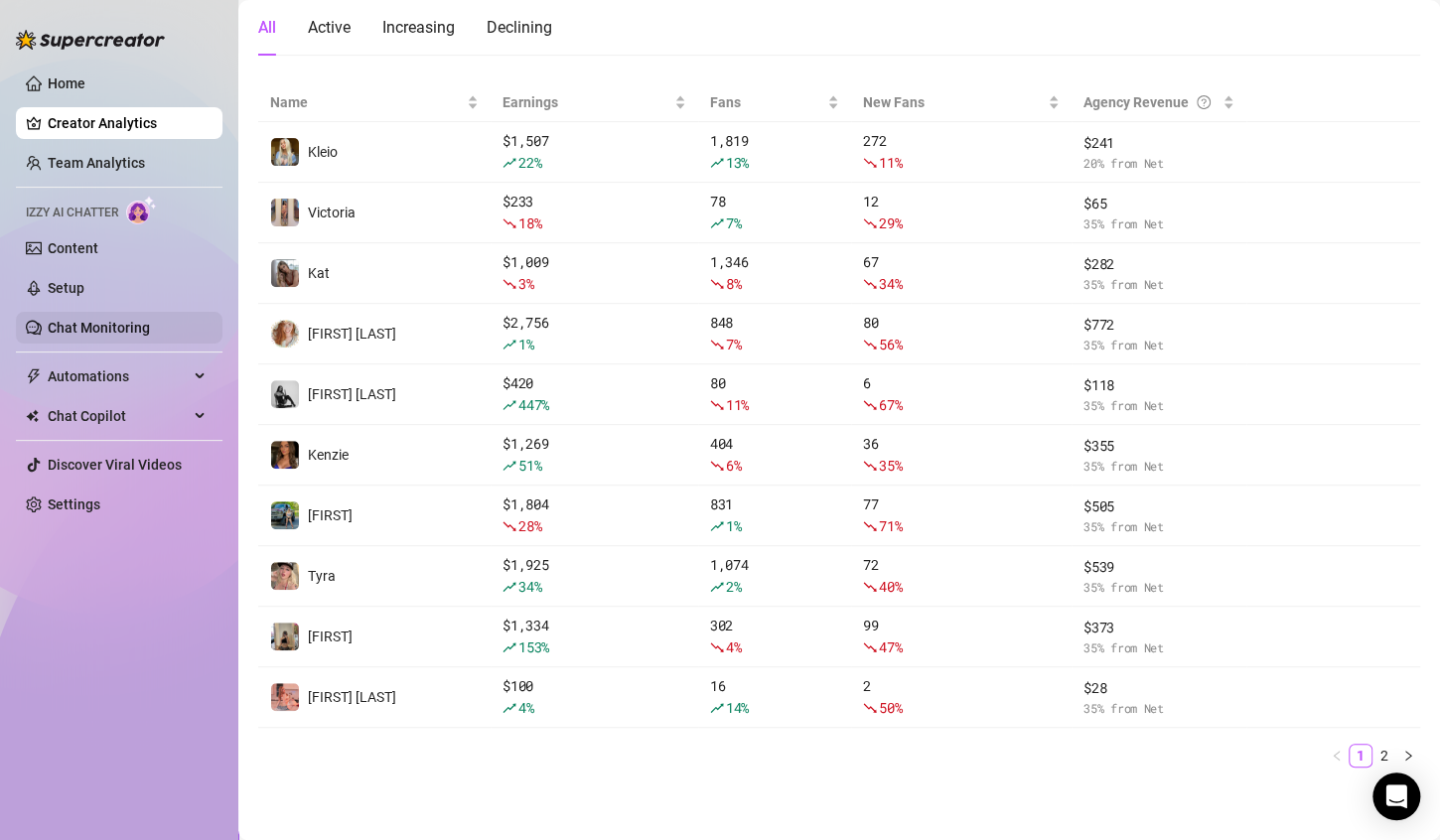 click on "Chat Monitoring" at bounding box center [98, 328] 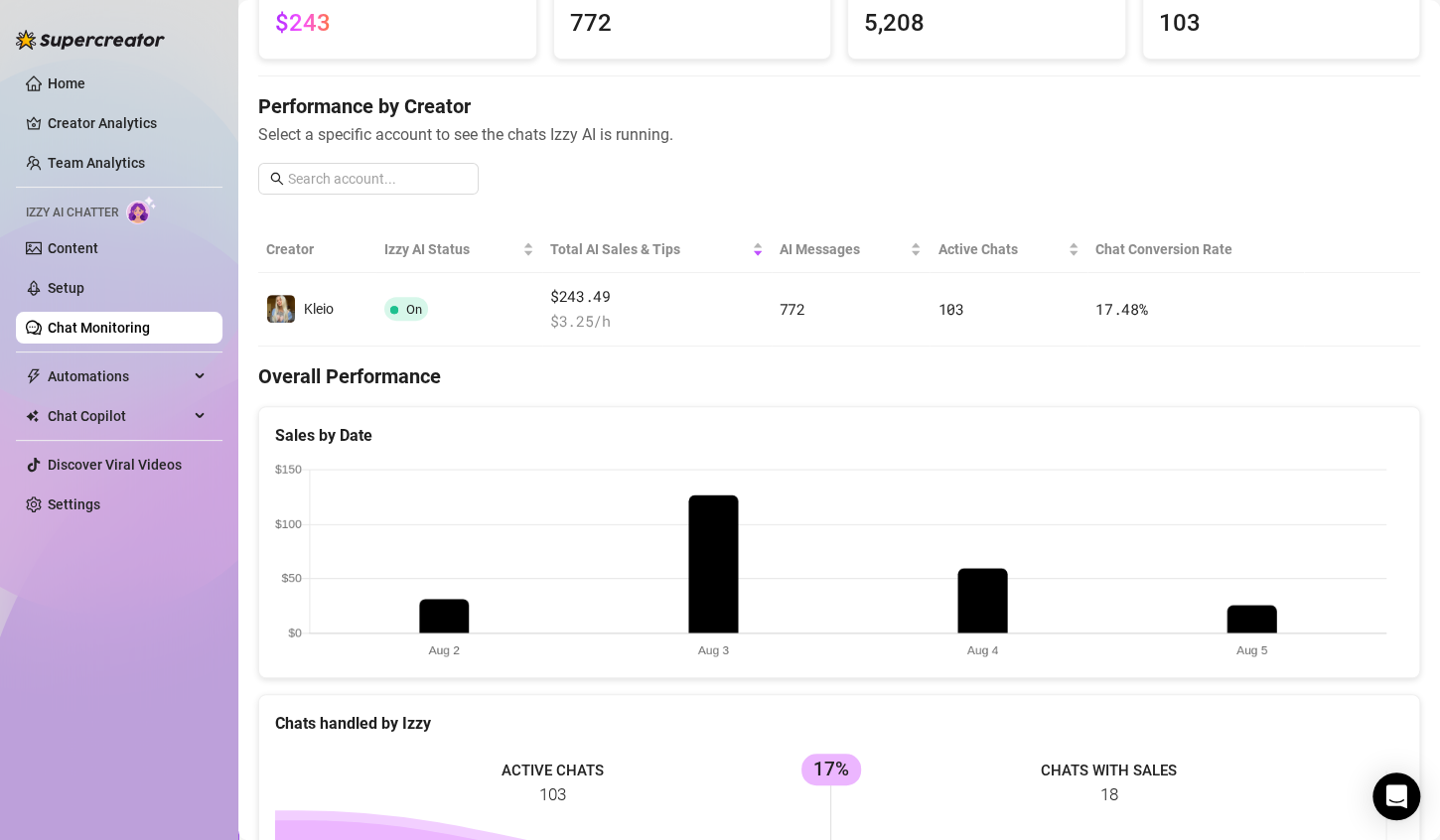 scroll, scrollTop: 63, scrollLeft: 0, axis: vertical 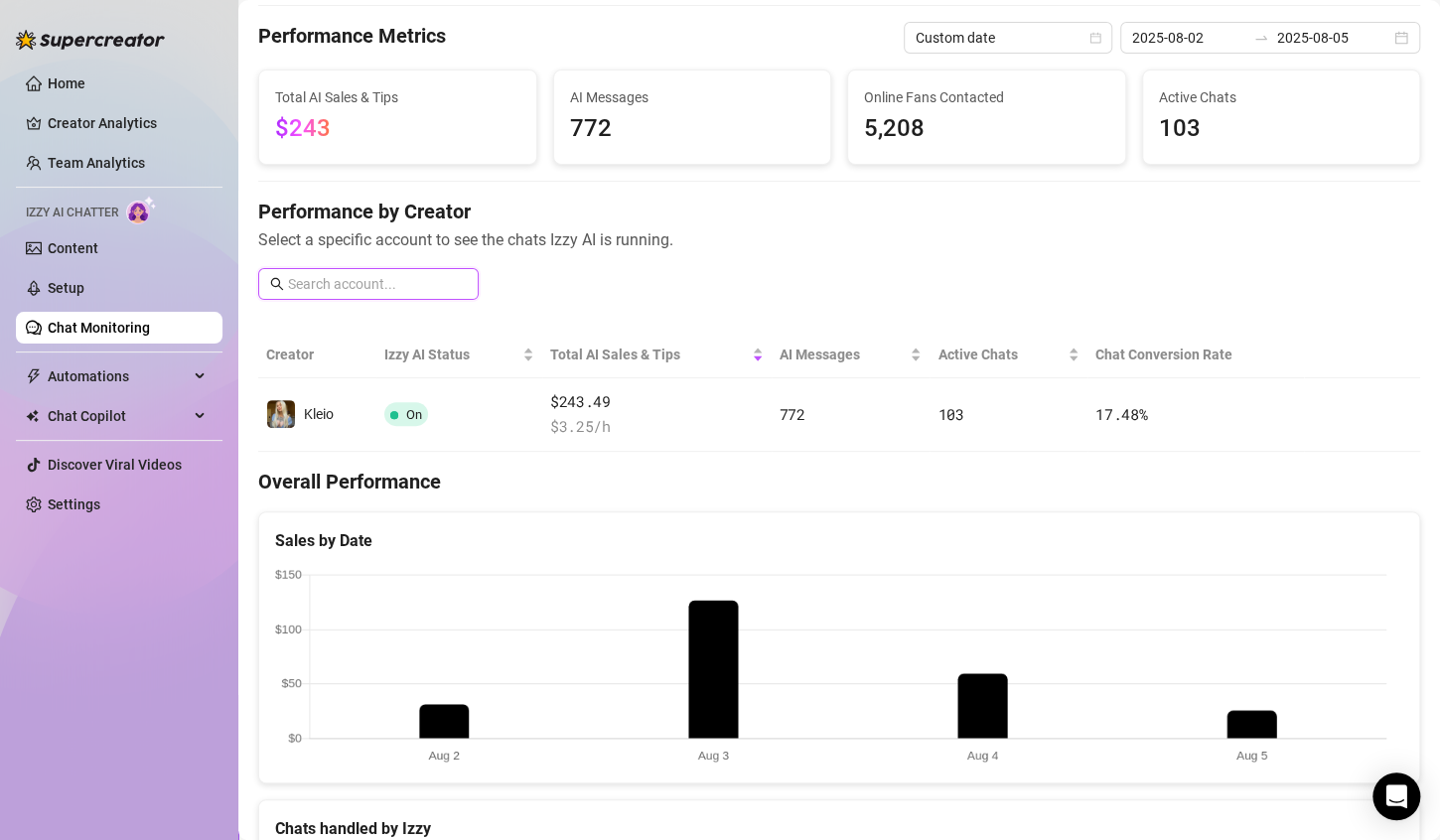 click at bounding box center [377, 284] 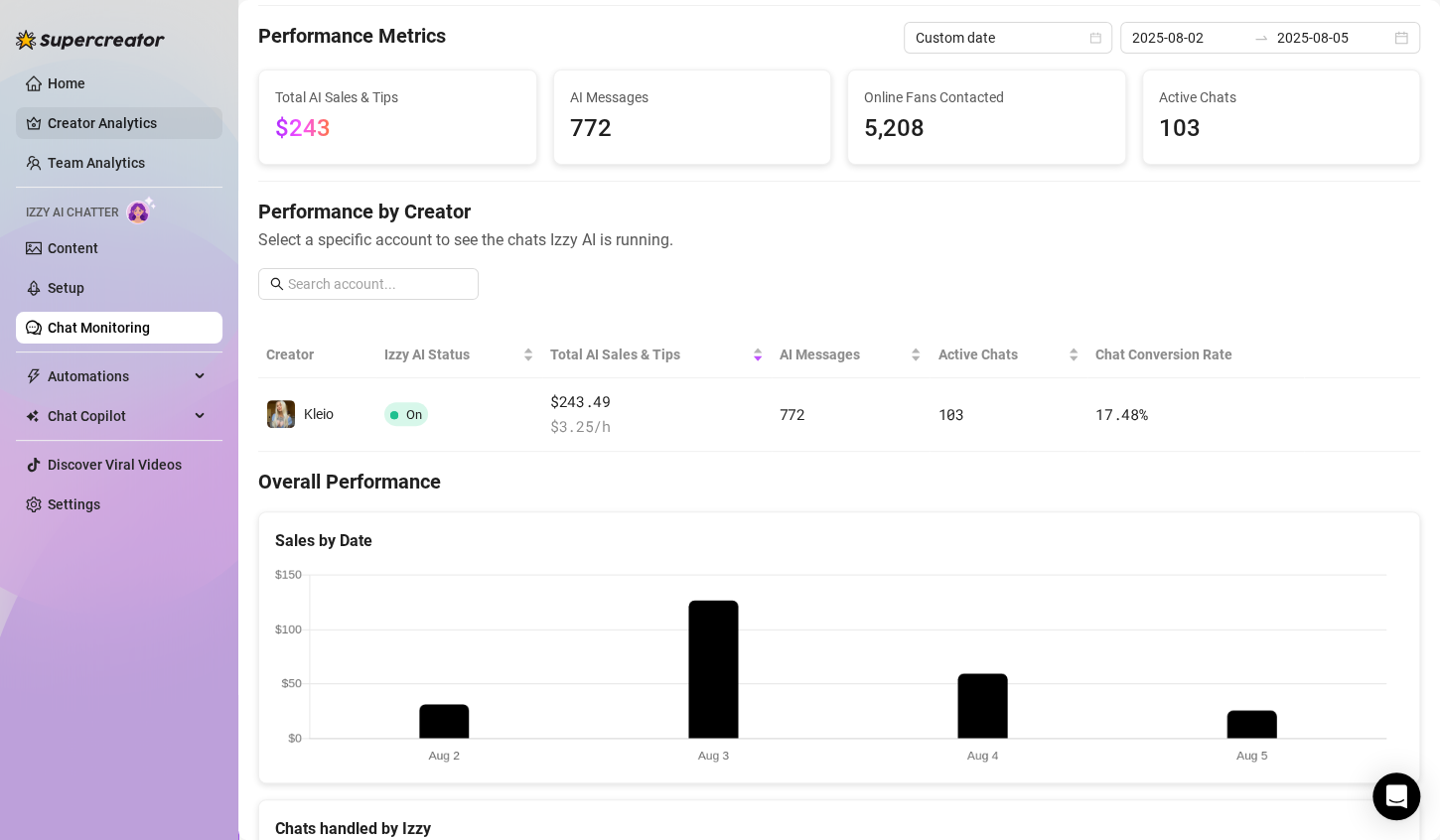 click on "Creator Analytics" at bounding box center (127, 123) 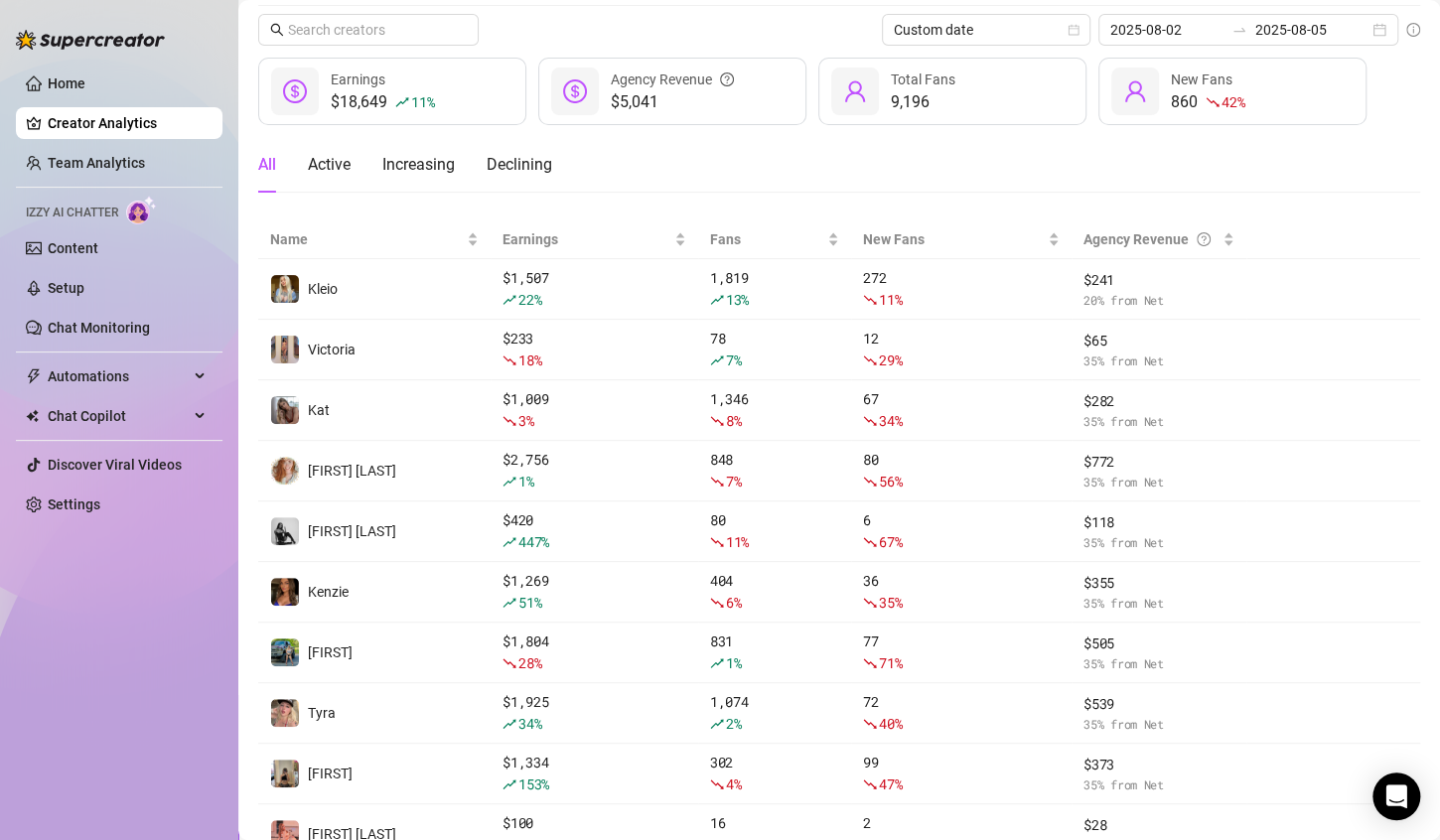 scroll, scrollTop: 0, scrollLeft: 0, axis: both 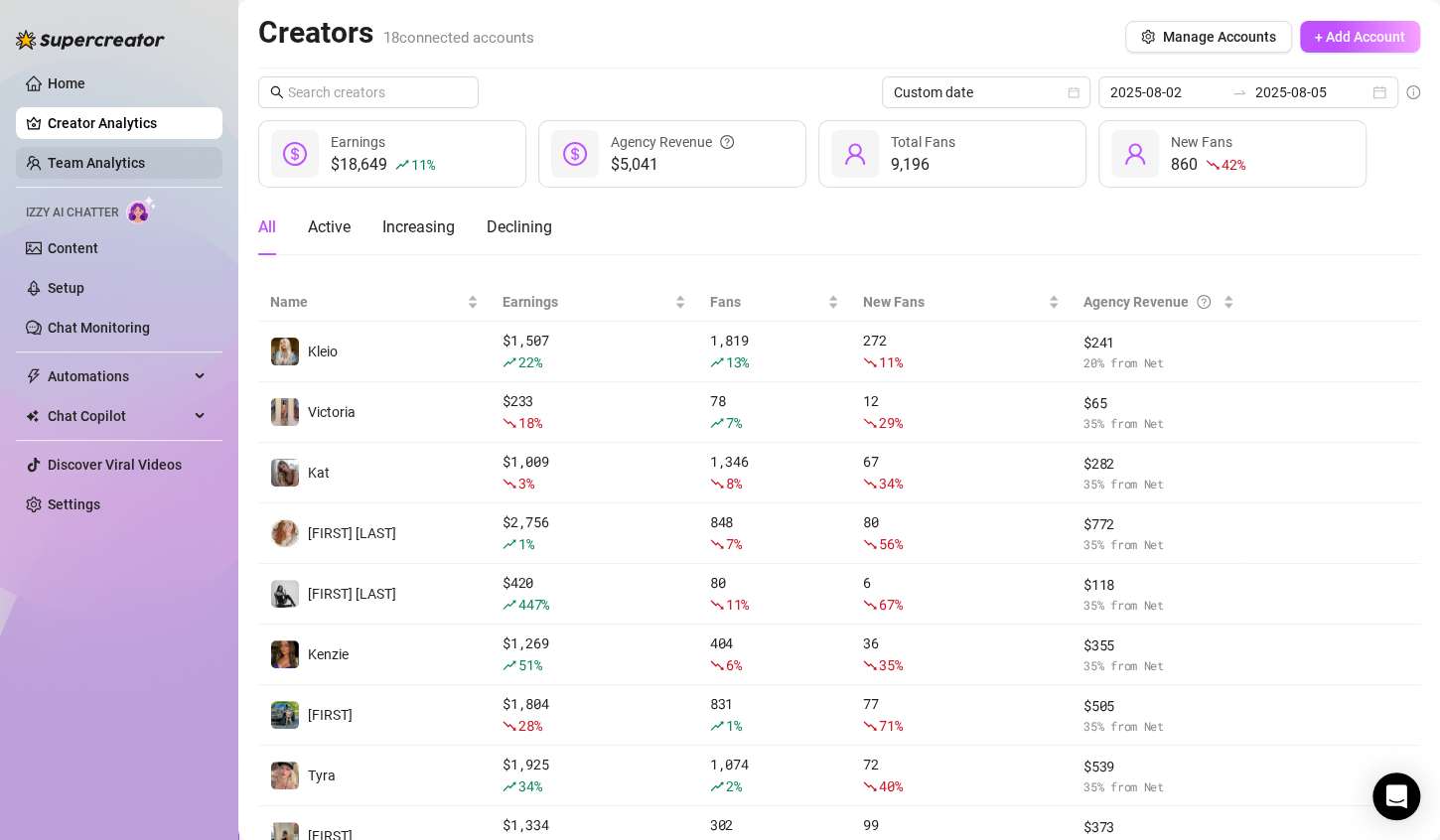 click on "Team Analytics" at bounding box center (96, 163) 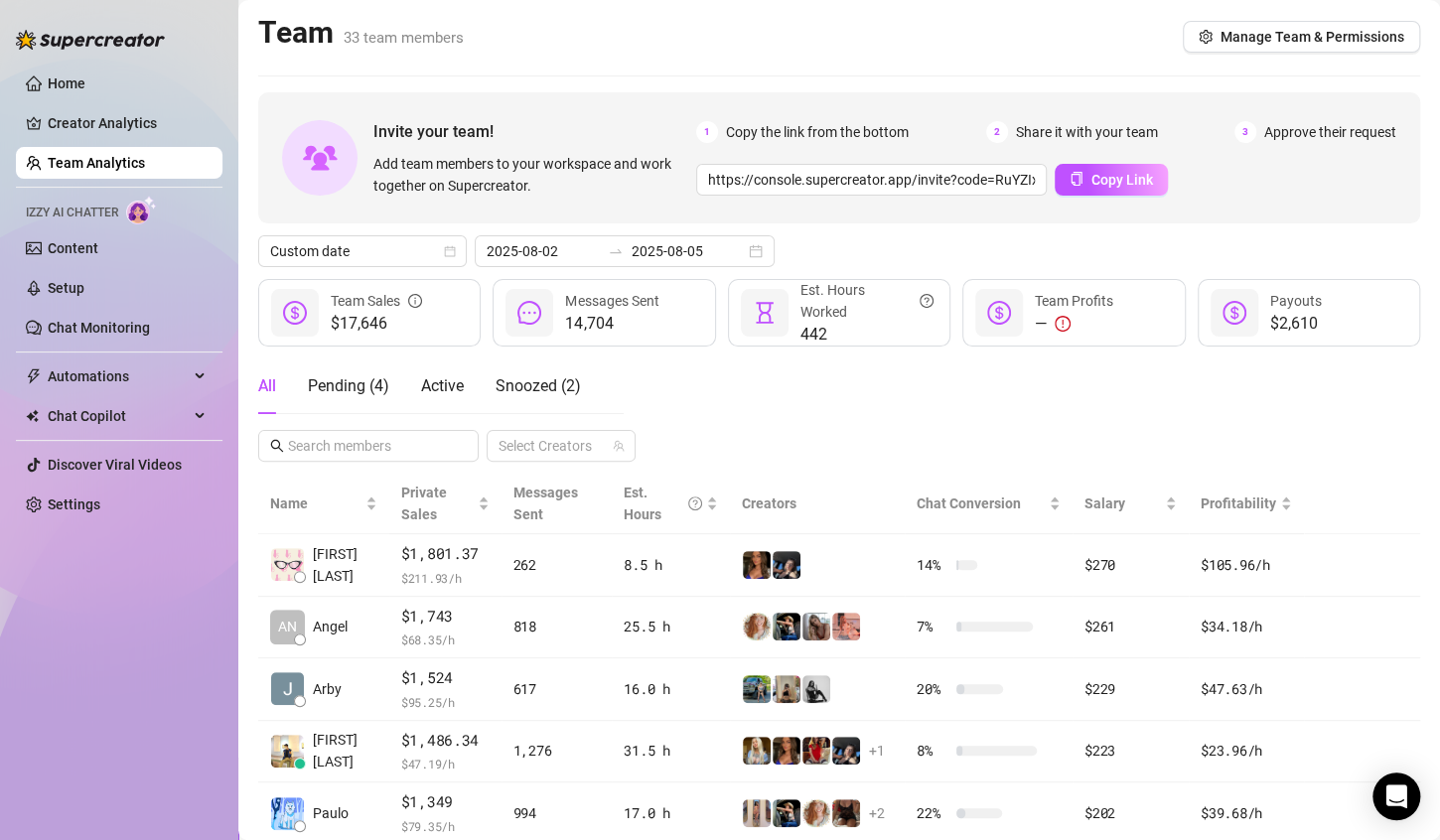 scroll, scrollTop: 427, scrollLeft: 0, axis: vertical 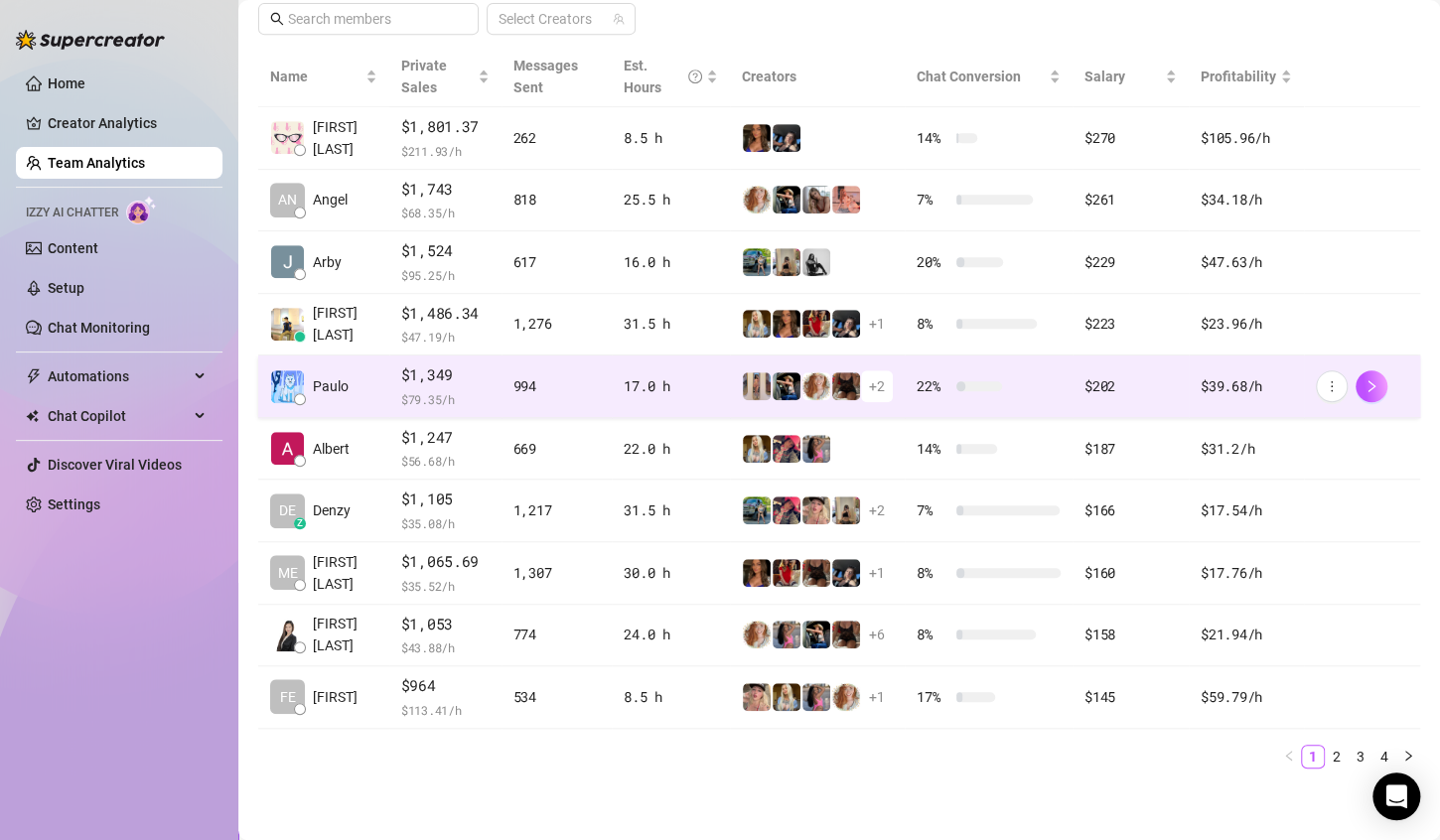 click on "$39.68 /h" at bounding box center (1246, 386) 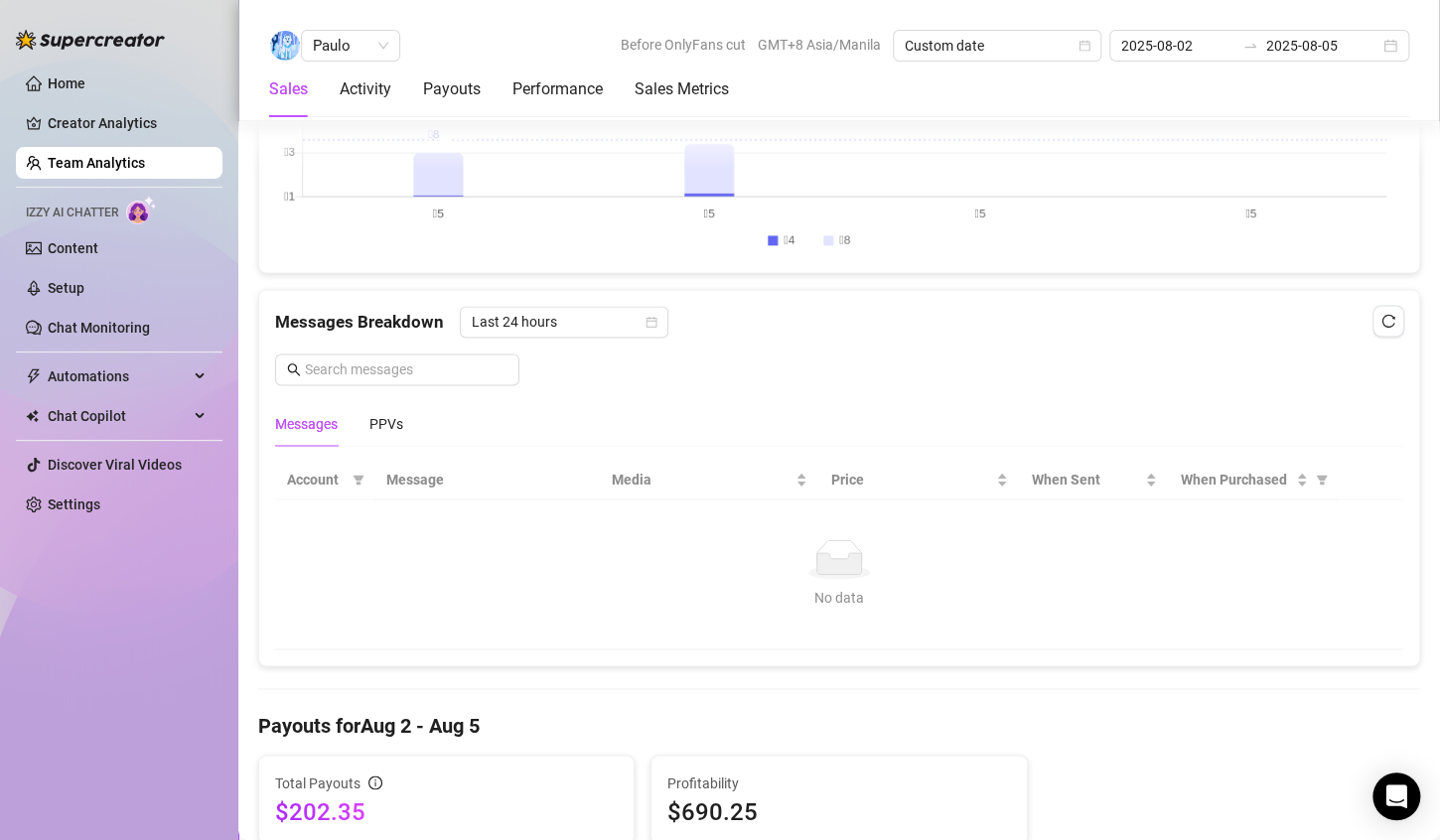 scroll, scrollTop: 1092, scrollLeft: 0, axis: vertical 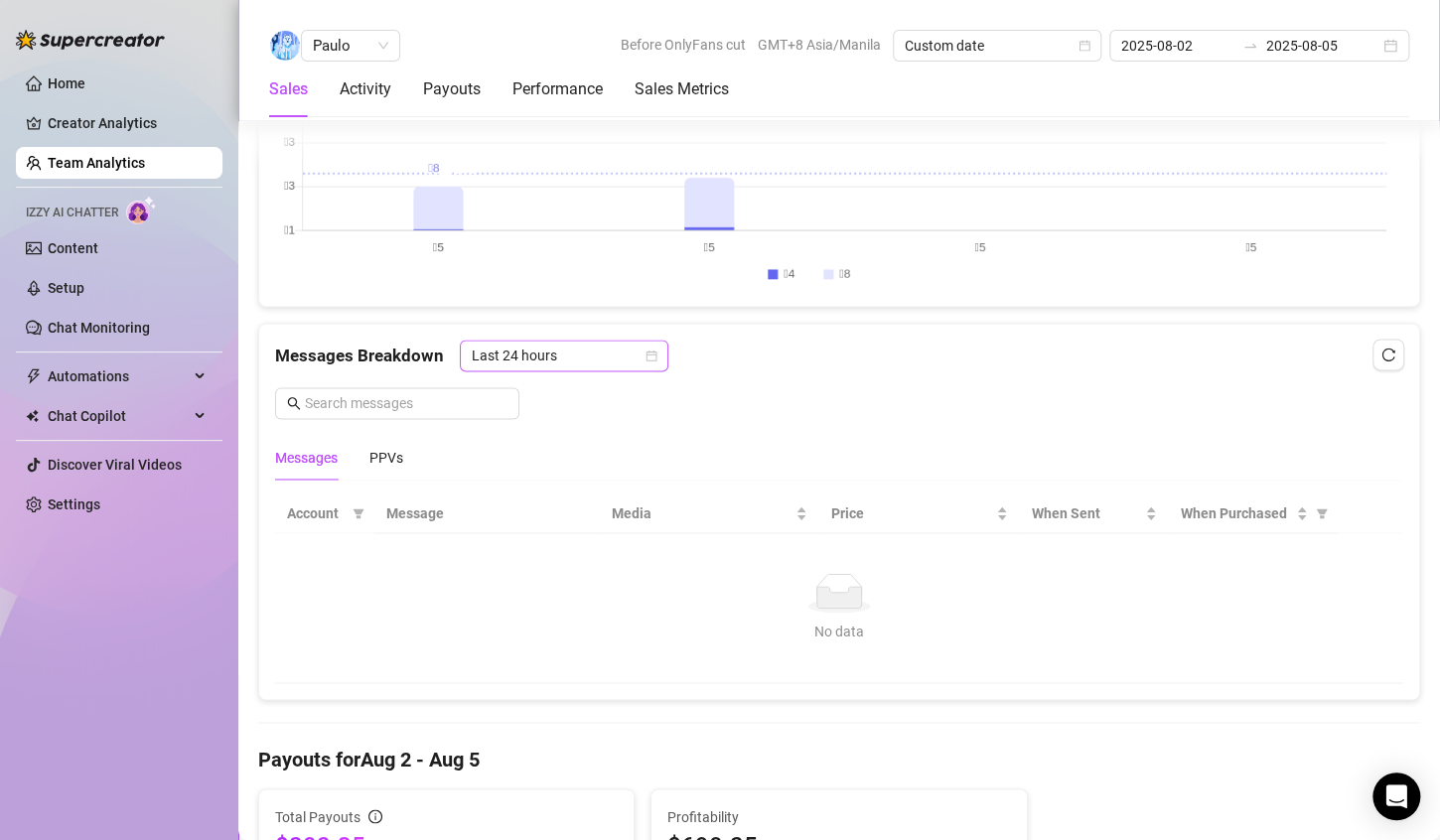 click on "Last 24 hours" at bounding box center [564, 355] 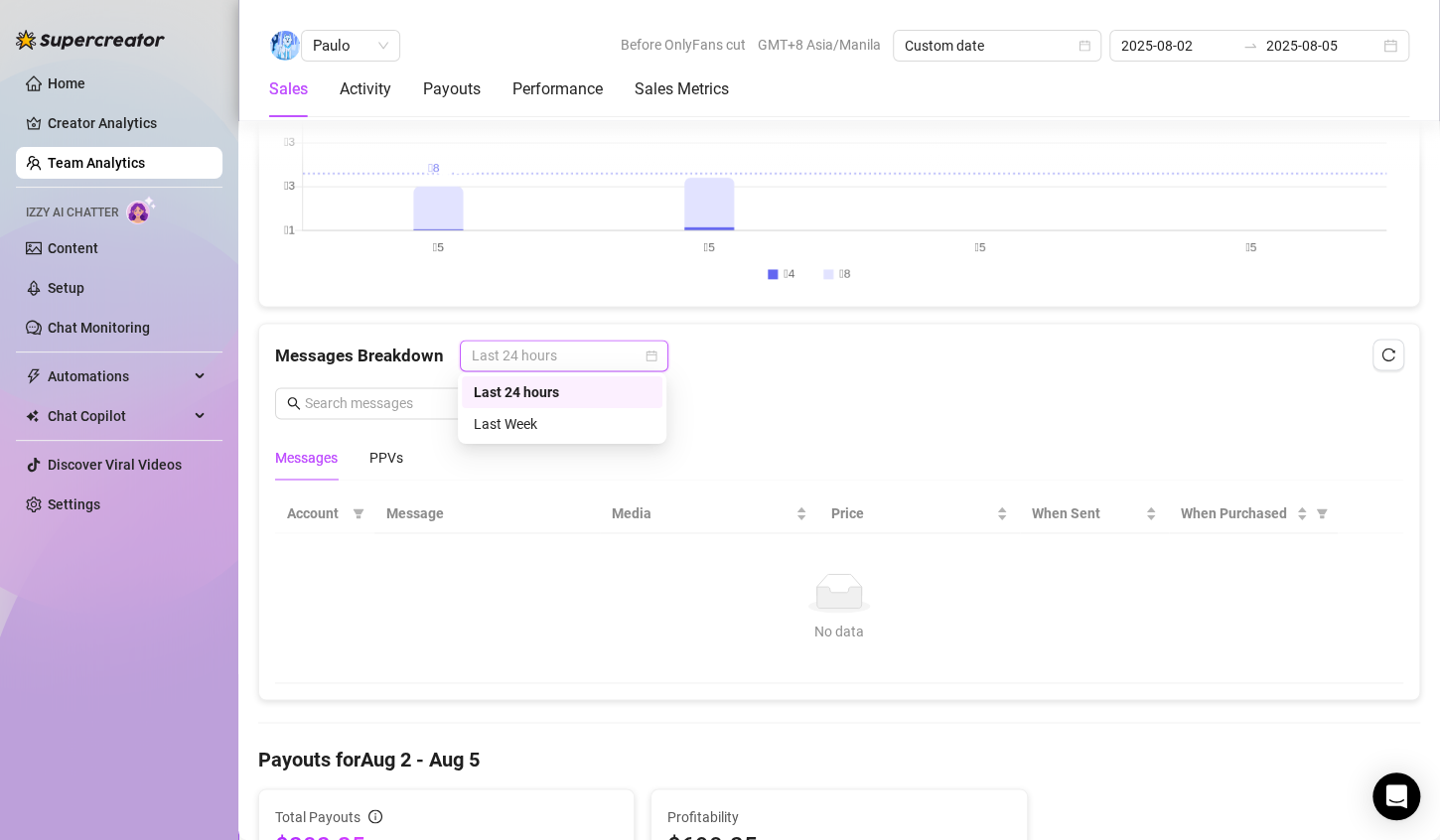 click on "Last Week" at bounding box center (562, 424) 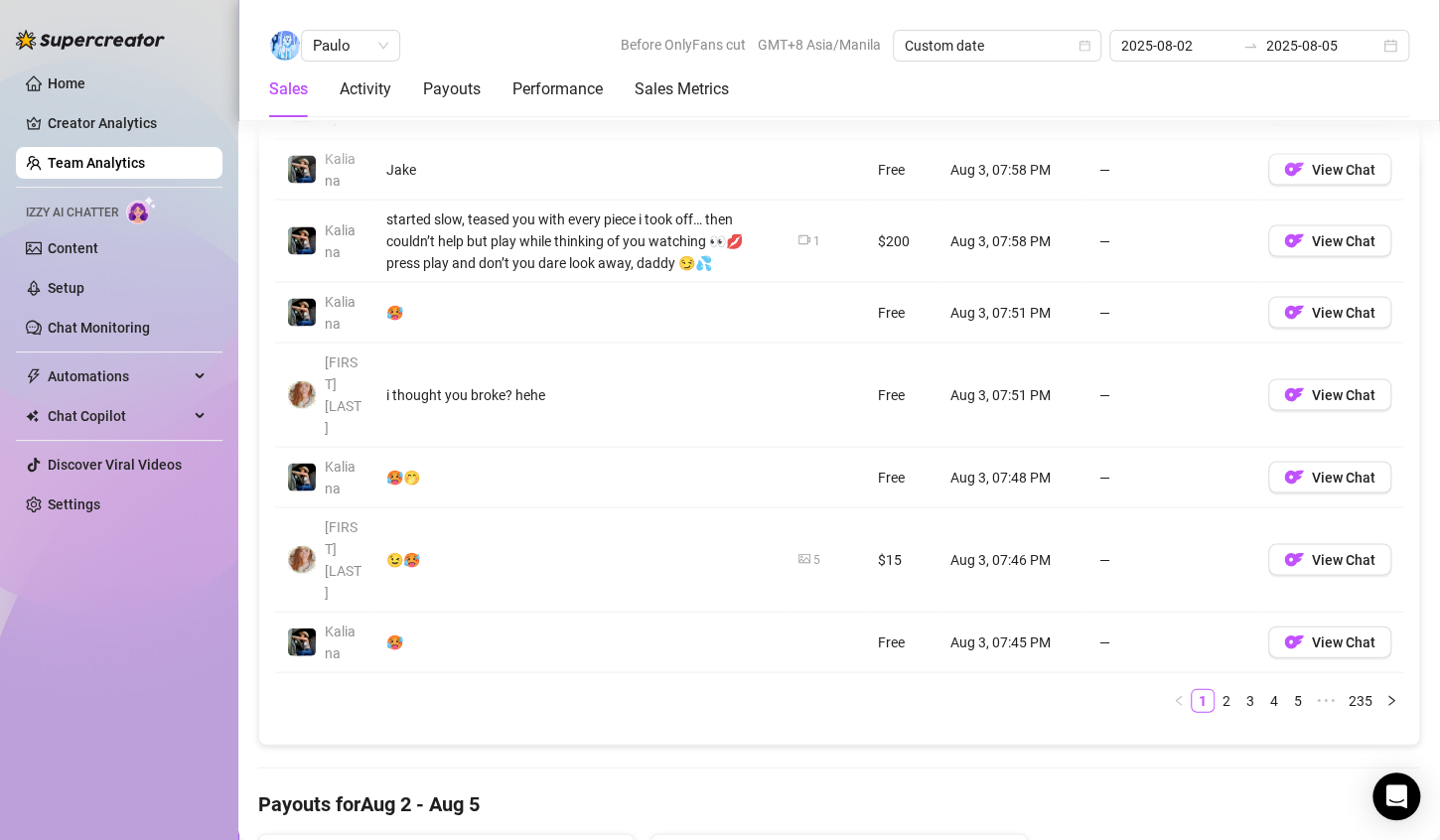 scroll, scrollTop: 1589, scrollLeft: 0, axis: vertical 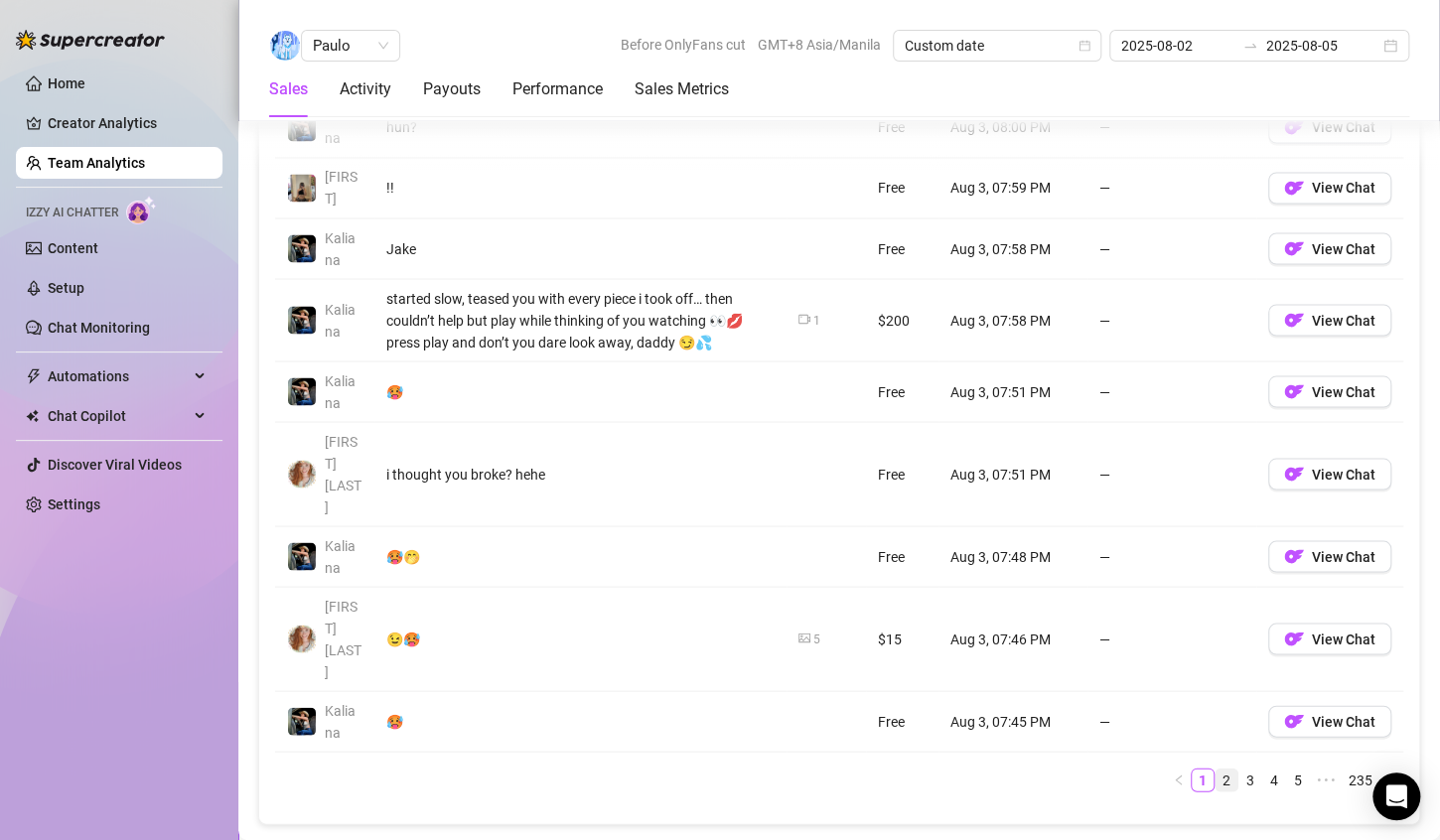 click on "2" at bounding box center (1226, 779) 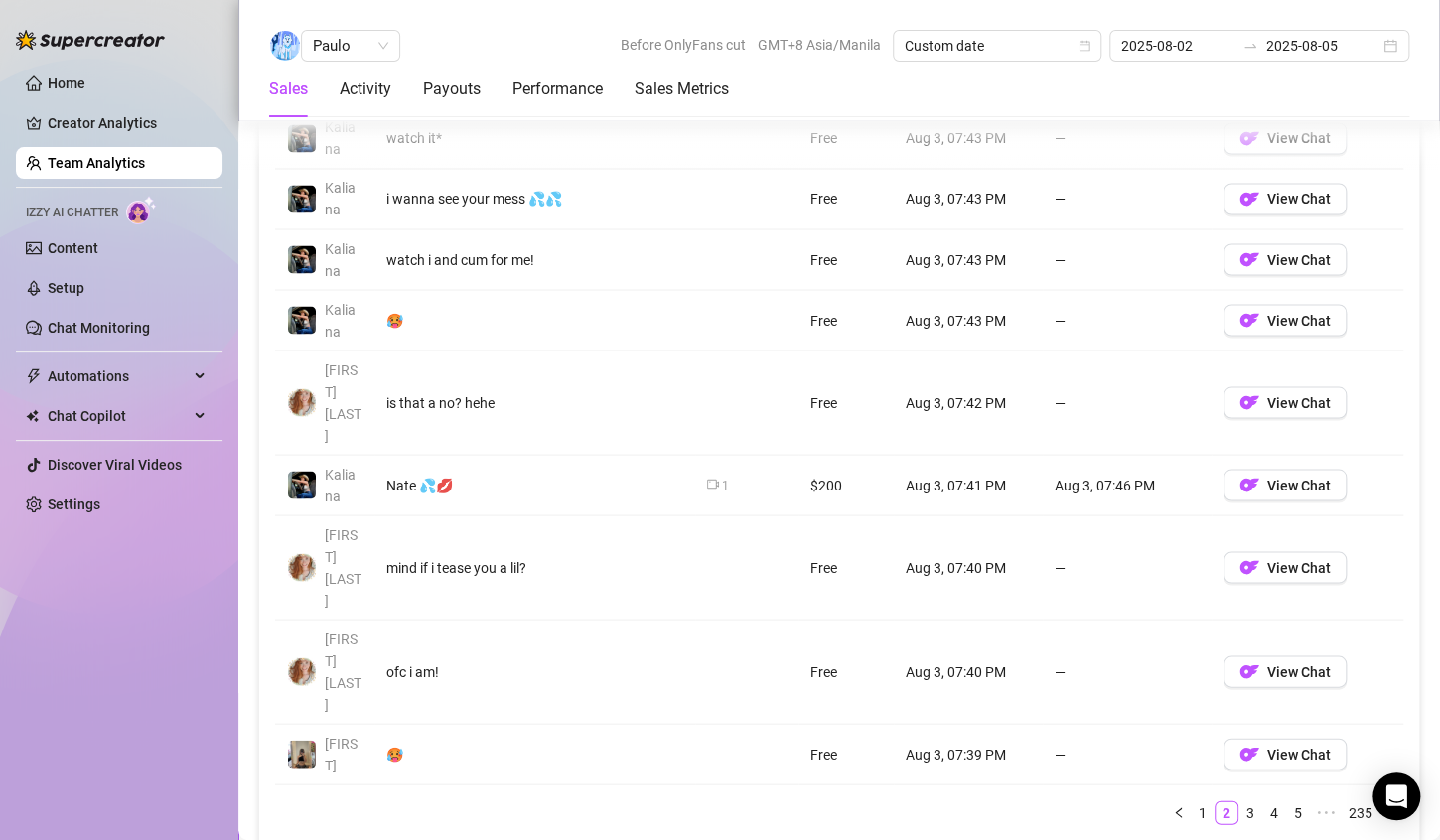 scroll, scrollTop: 1589, scrollLeft: 0, axis: vertical 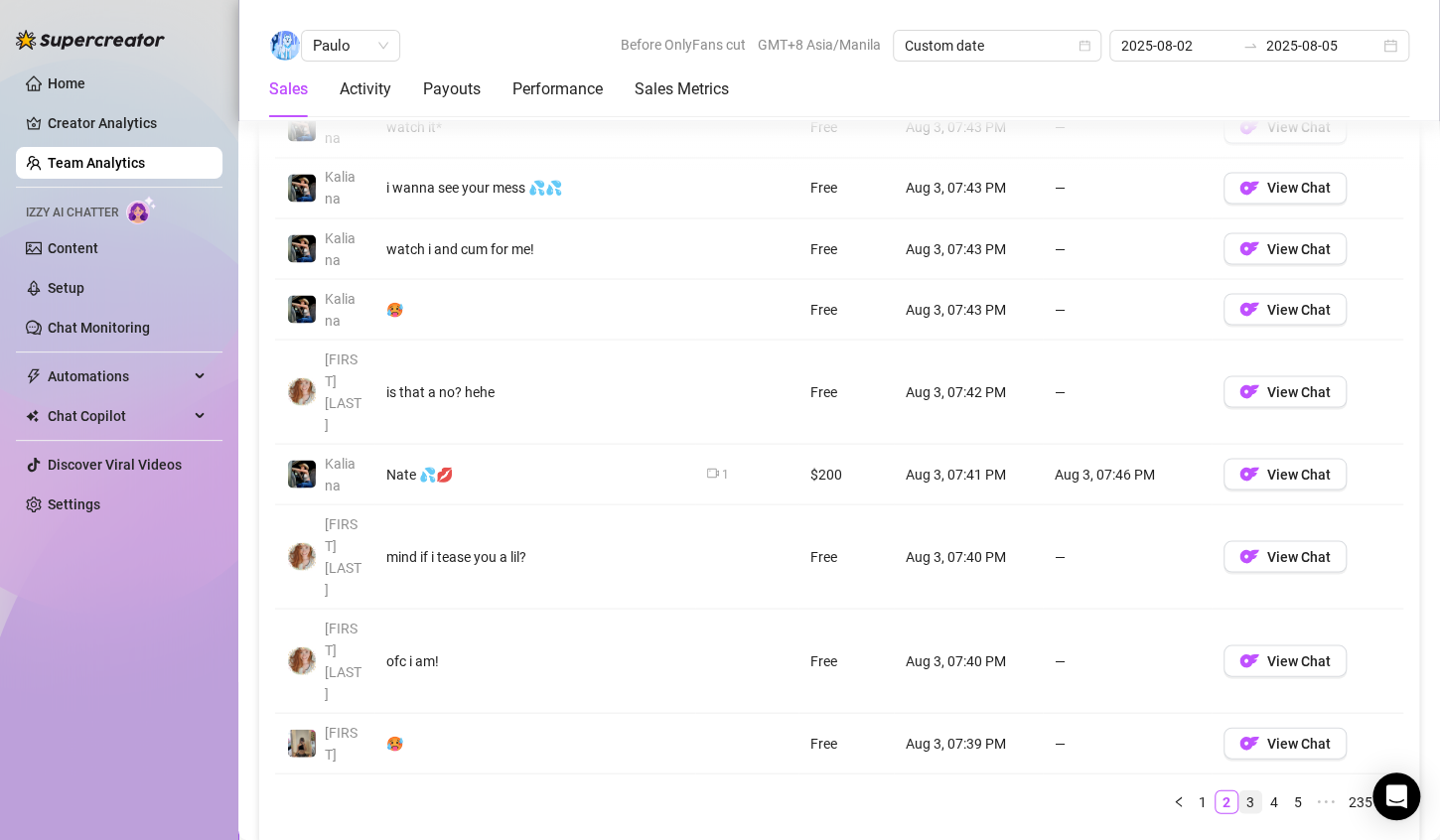 click on "3" at bounding box center (1250, 801) 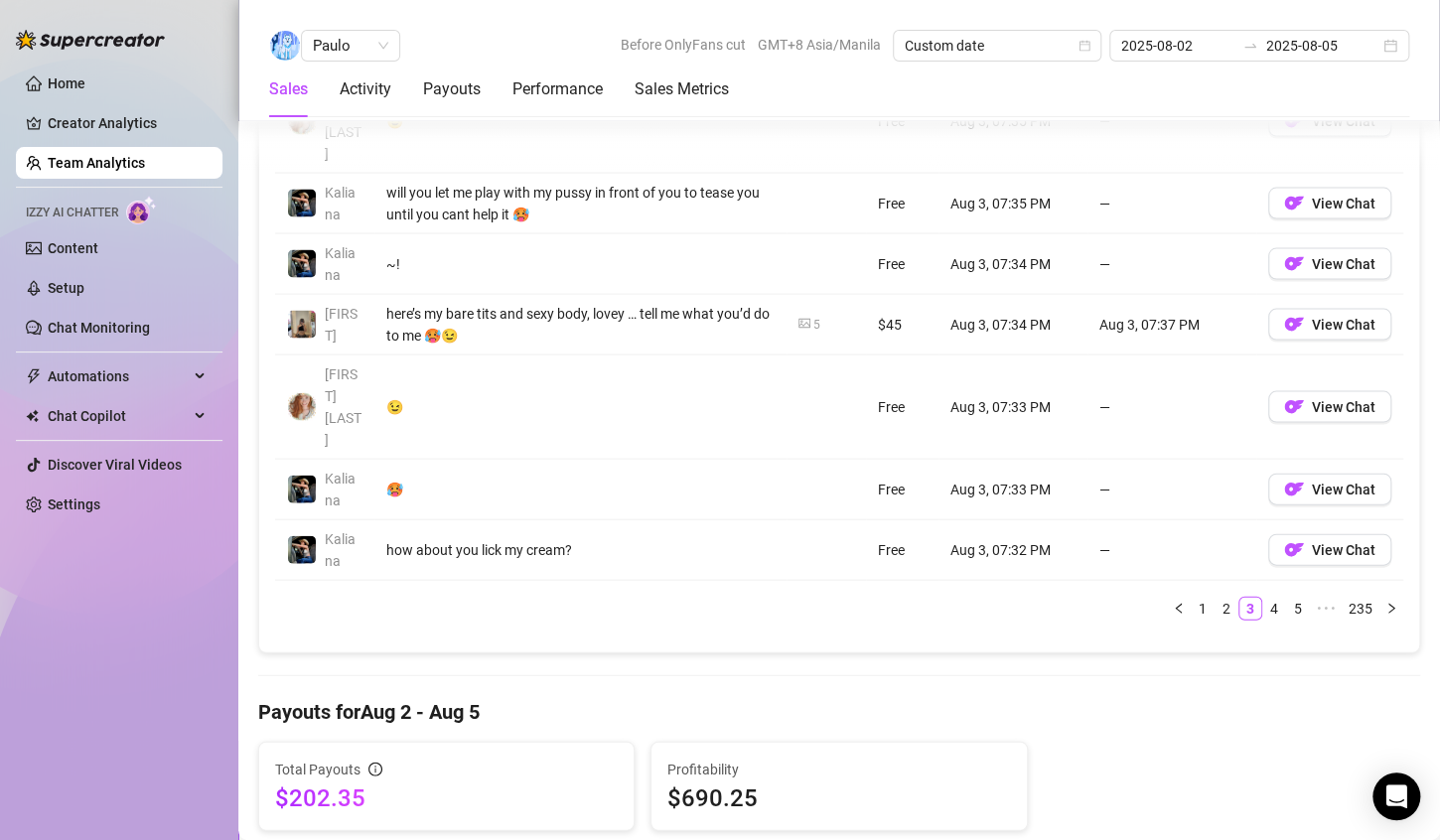 scroll, scrollTop: 1787, scrollLeft: 0, axis: vertical 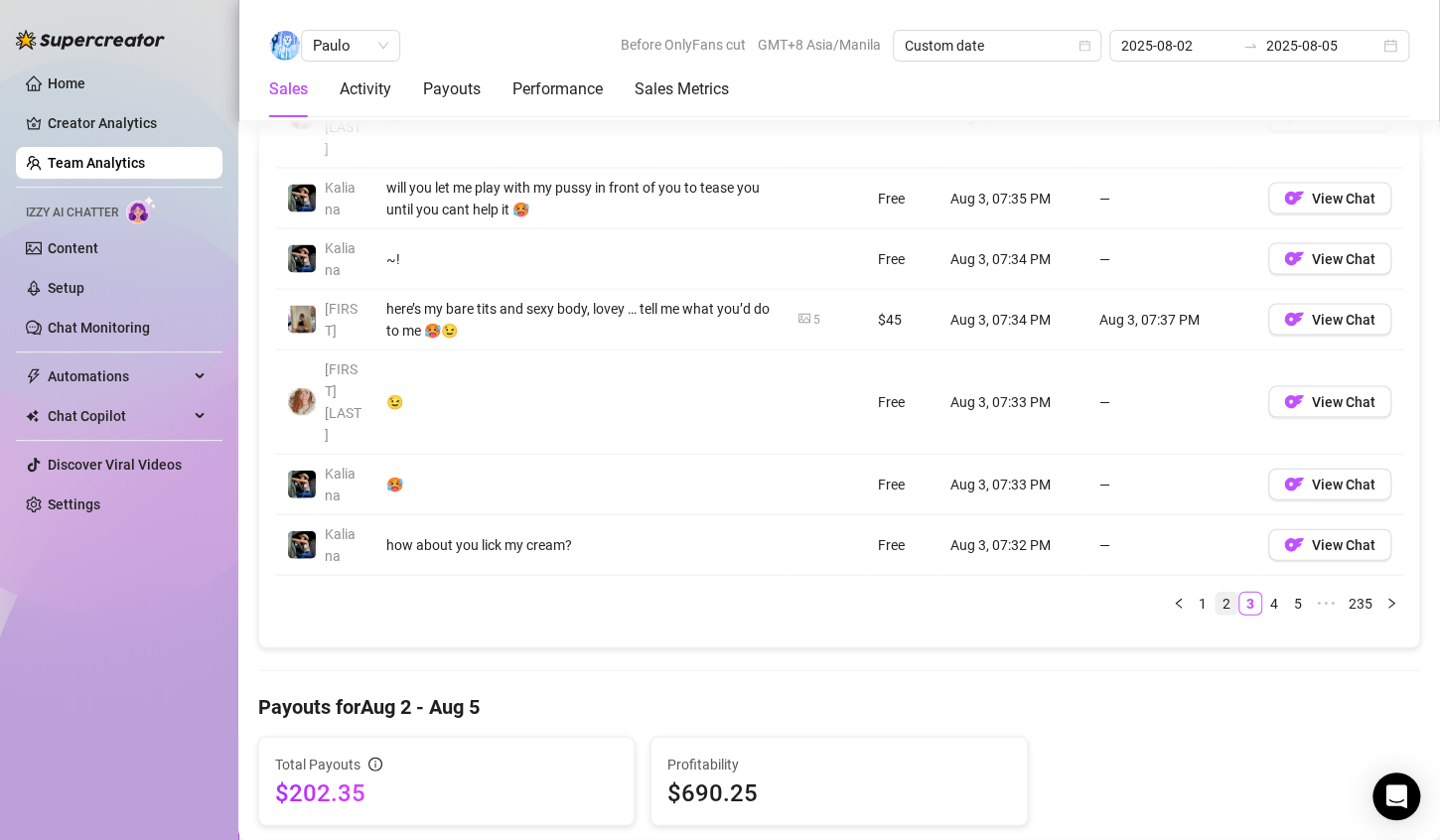 click on "2" at bounding box center [1226, 603] 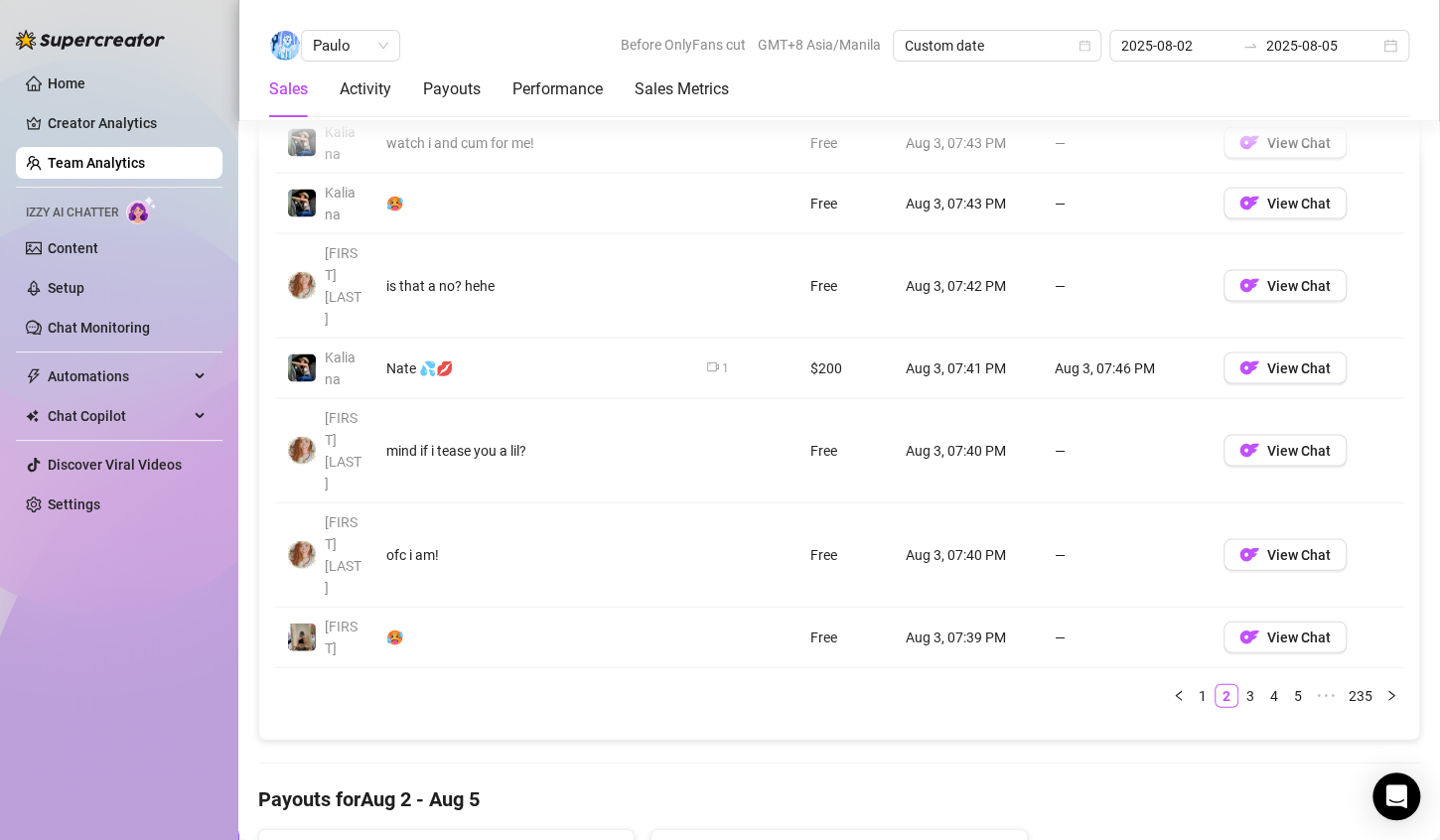 scroll, scrollTop: 1589, scrollLeft: 0, axis: vertical 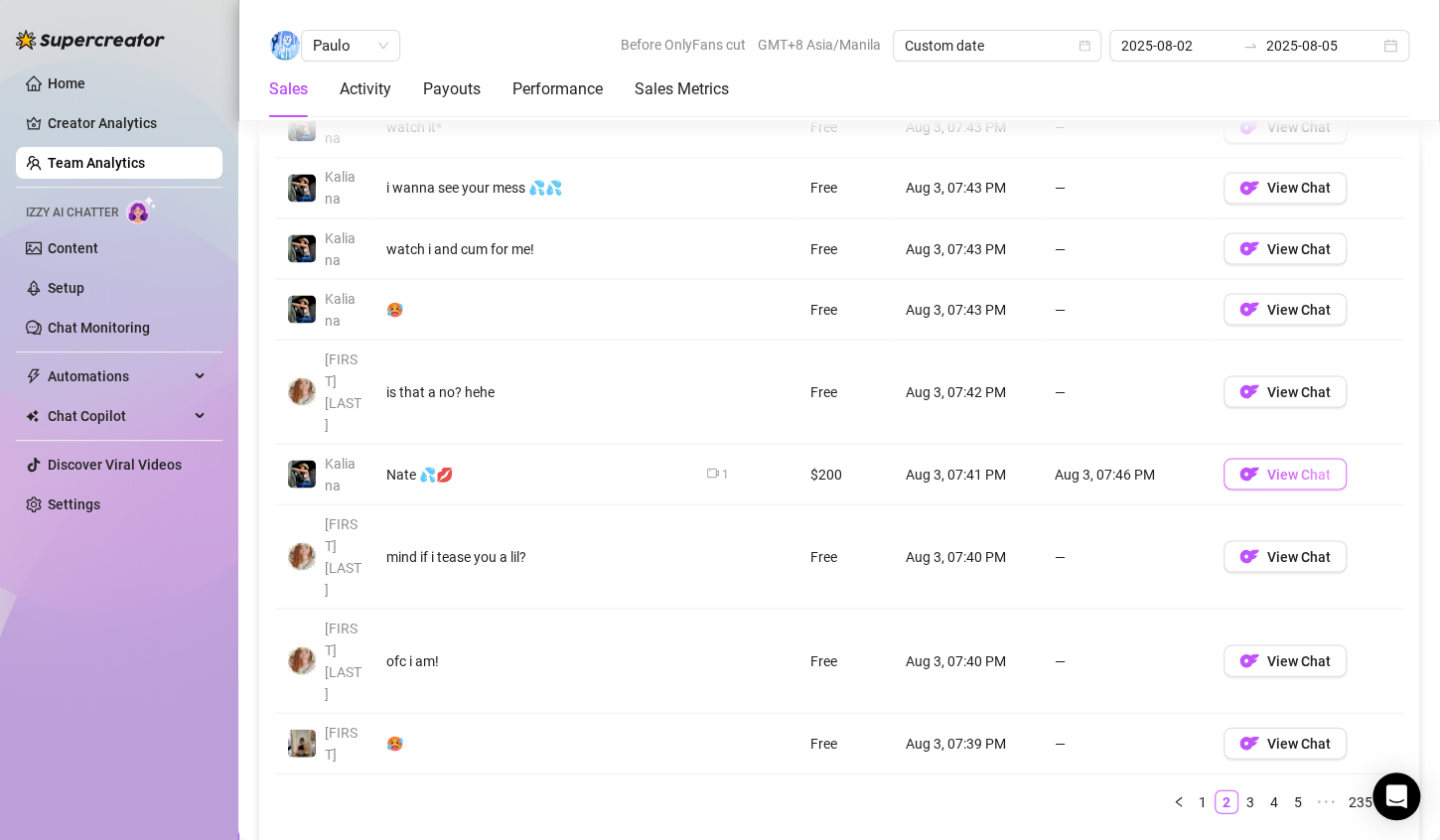 click on "View Chat" at bounding box center (1299, 474) 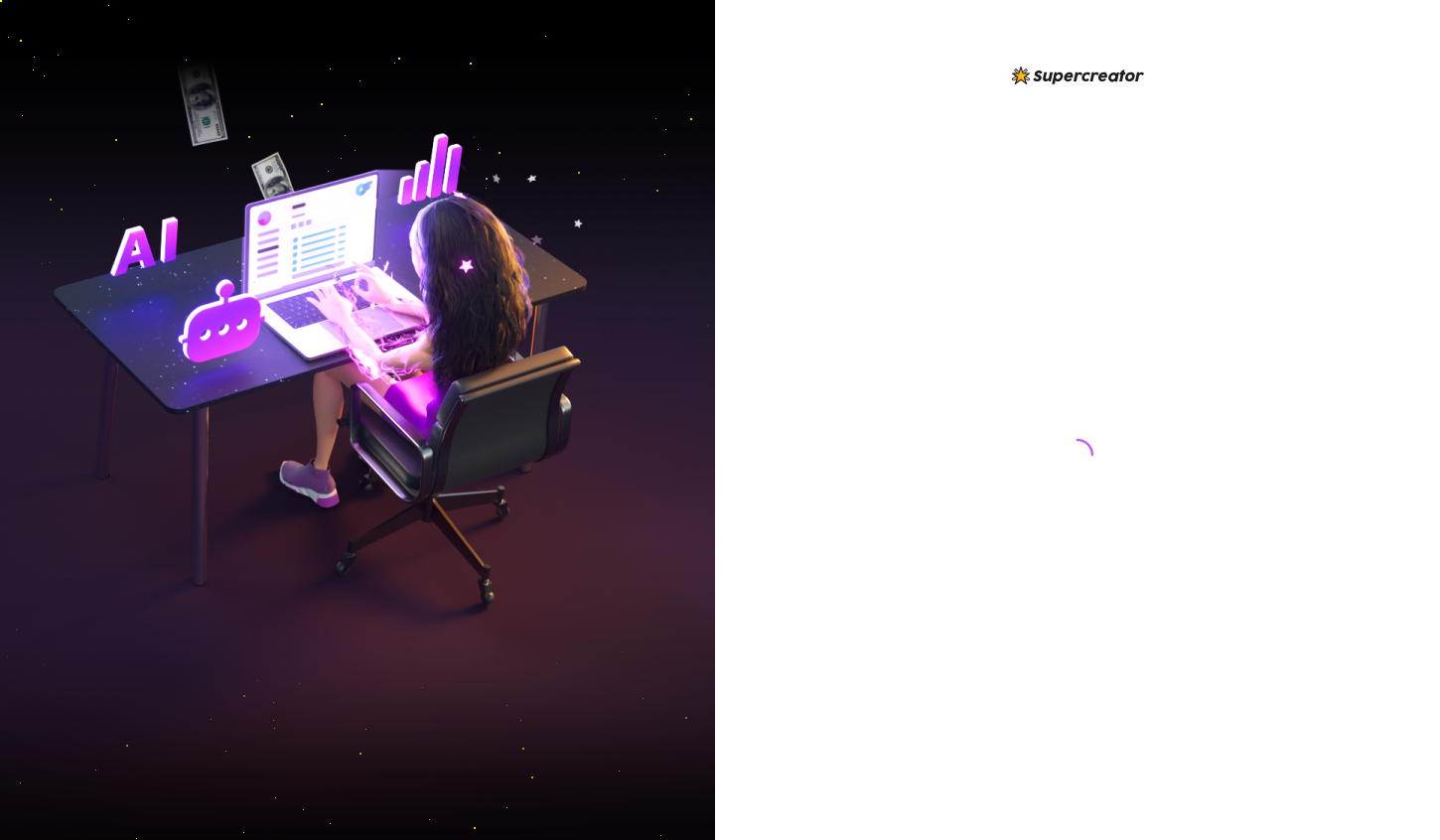 scroll, scrollTop: 0, scrollLeft: 0, axis: both 